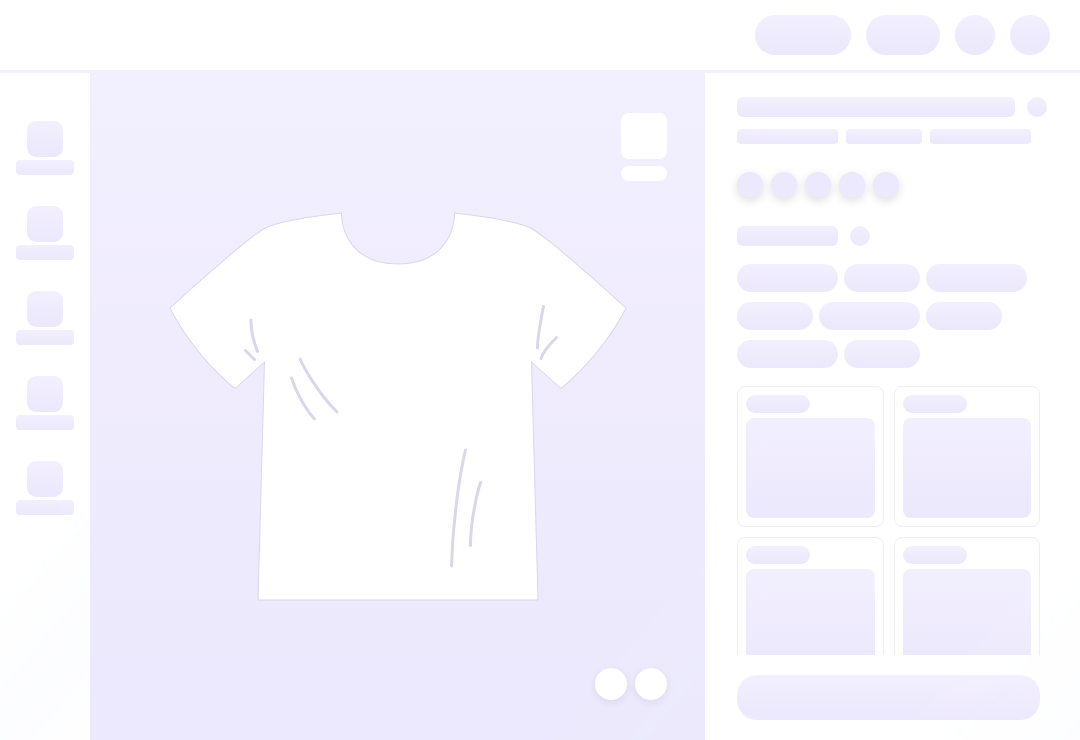 scroll, scrollTop: 0, scrollLeft: 0, axis: both 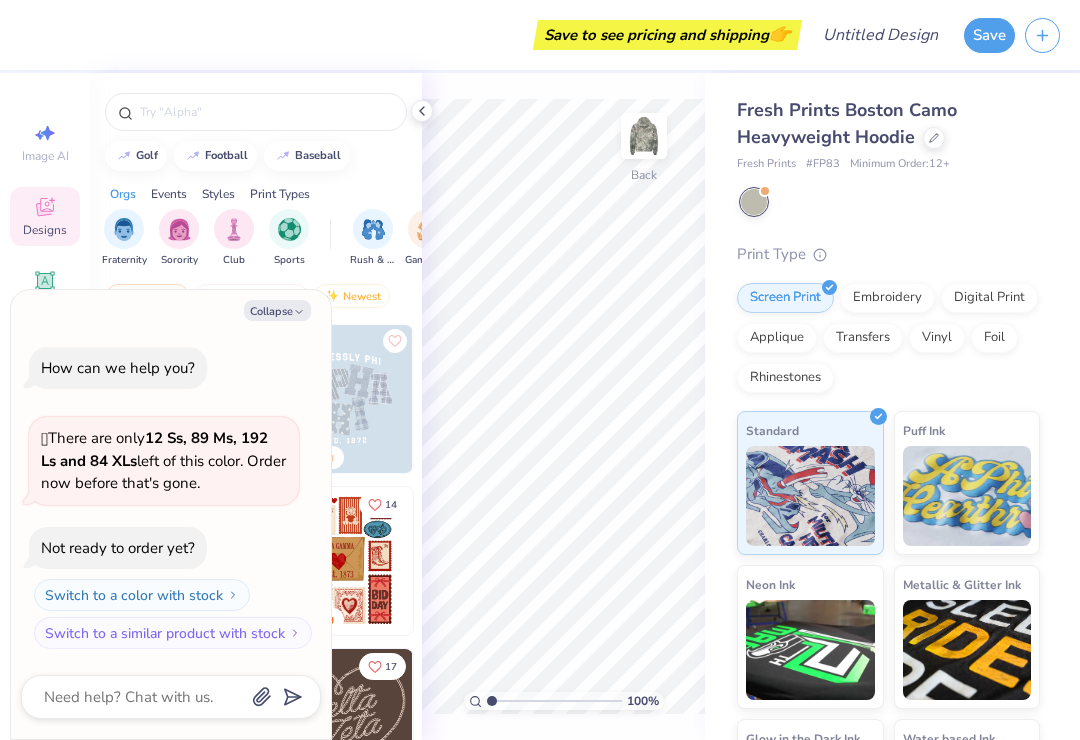 click on "Collapse" at bounding box center [277, 310] 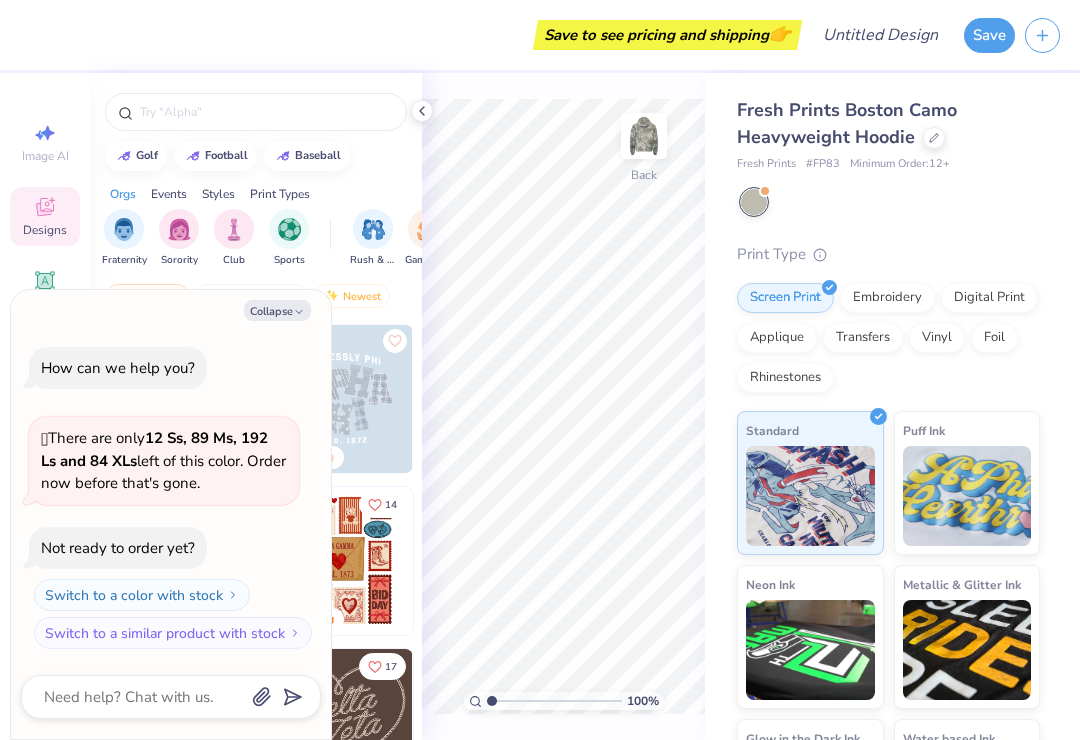 type on "x" 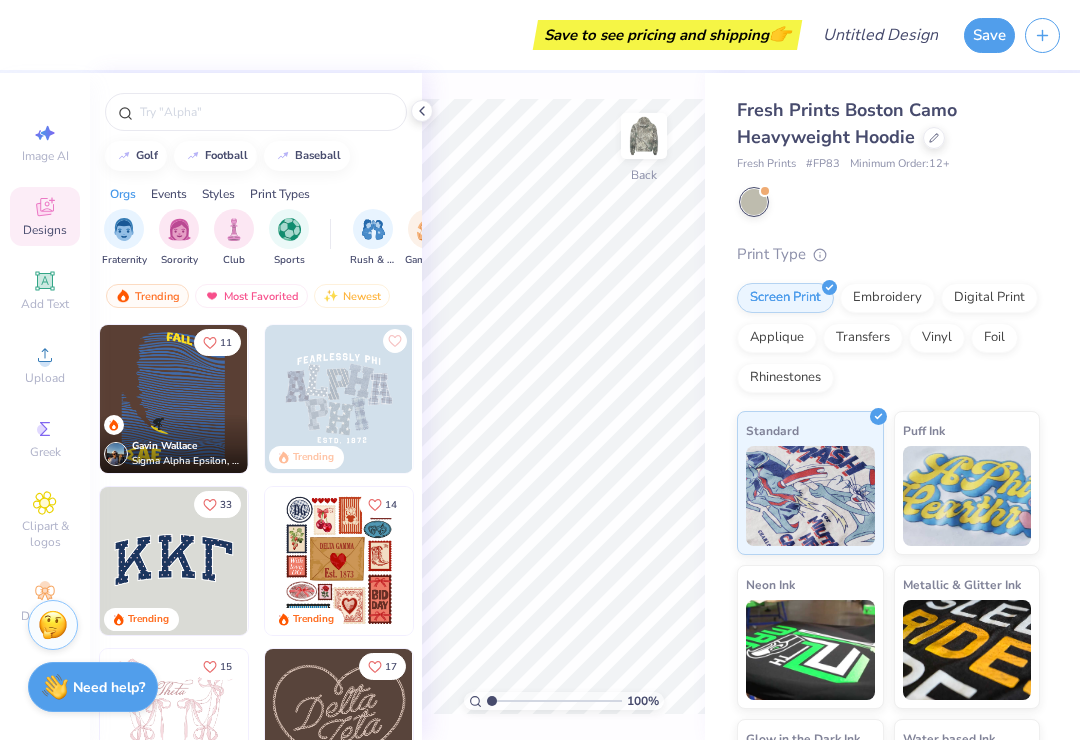 click at bounding box center (266, 112) 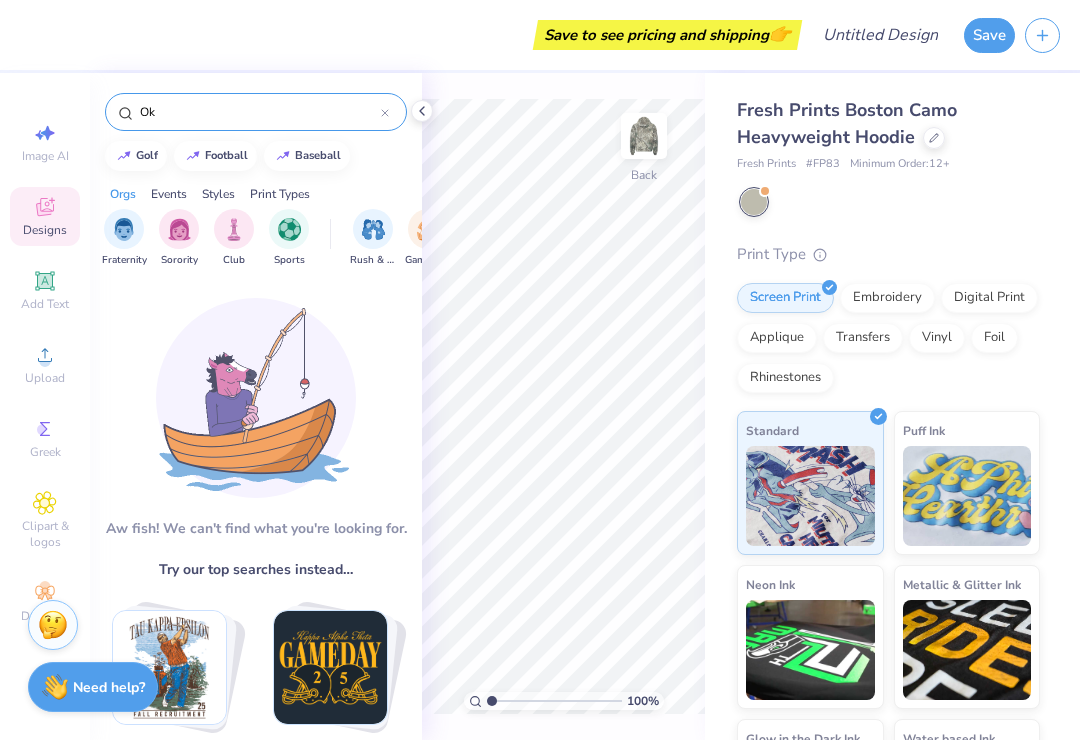 type on "O" 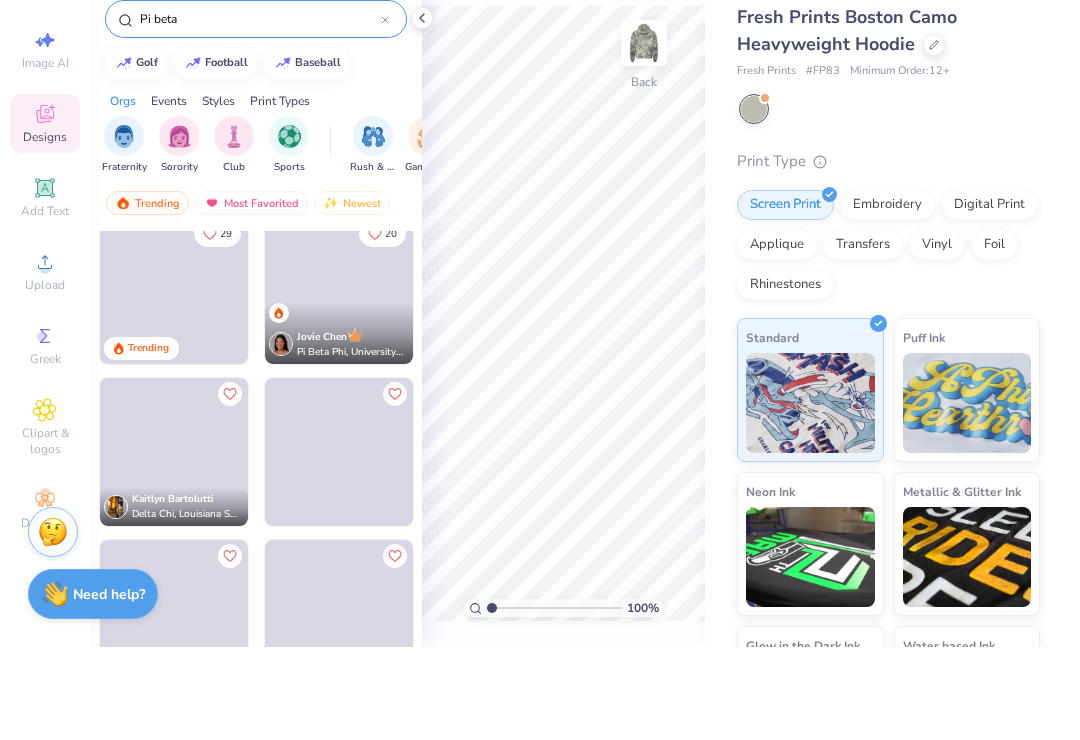 scroll, scrollTop: 7, scrollLeft: 0, axis: vertical 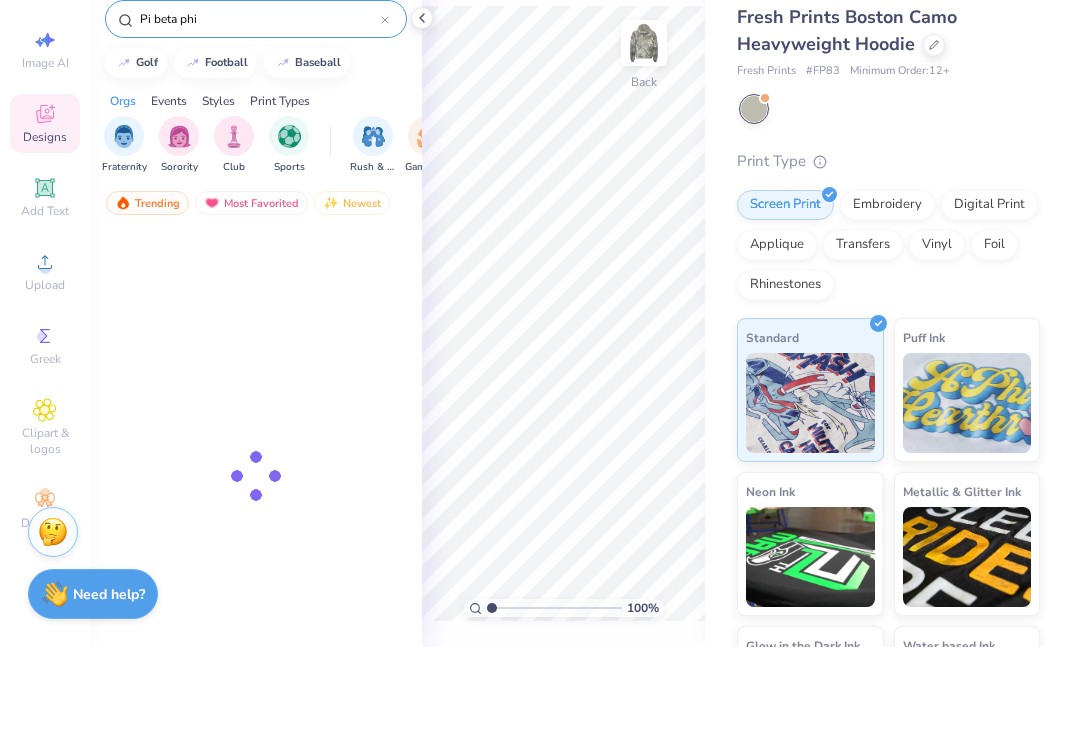 type on "Pi beta phi" 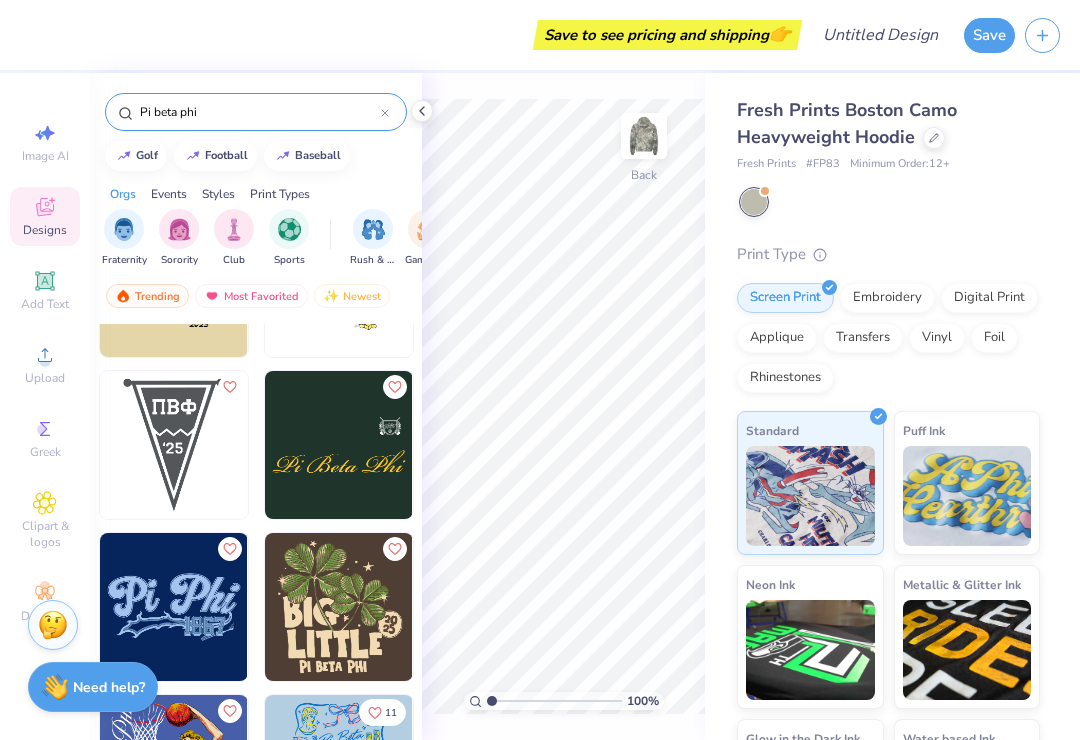 scroll, scrollTop: 4035, scrollLeft: 0, axis: vertical 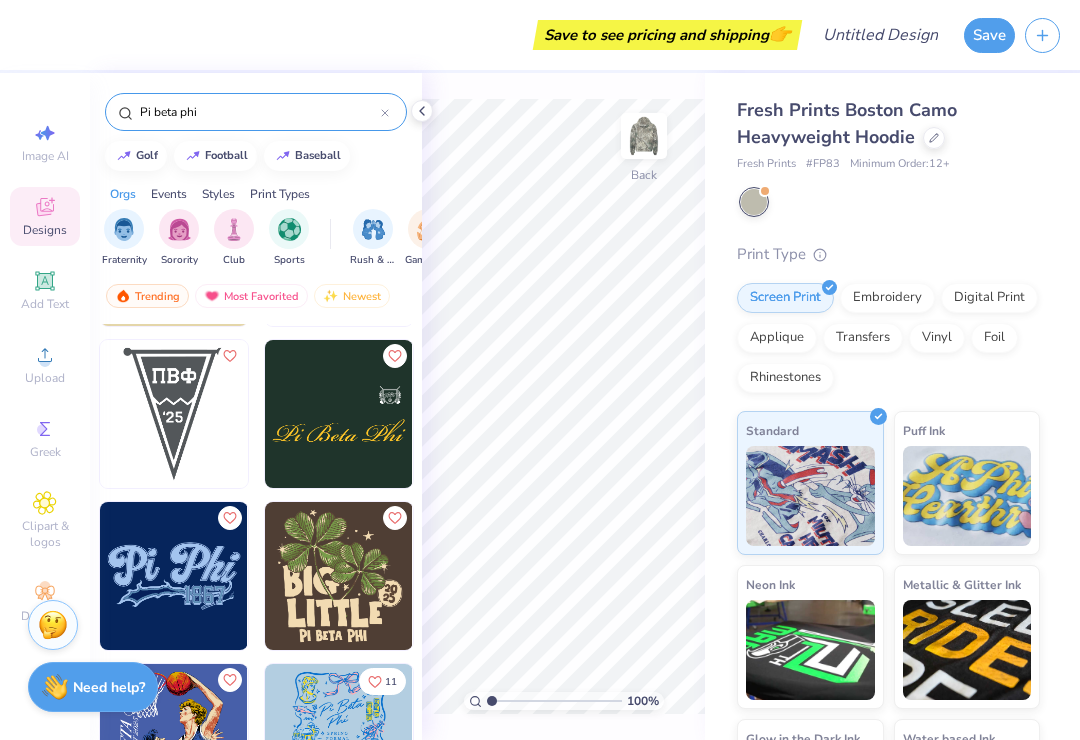 click at bounding box center (174, 576) 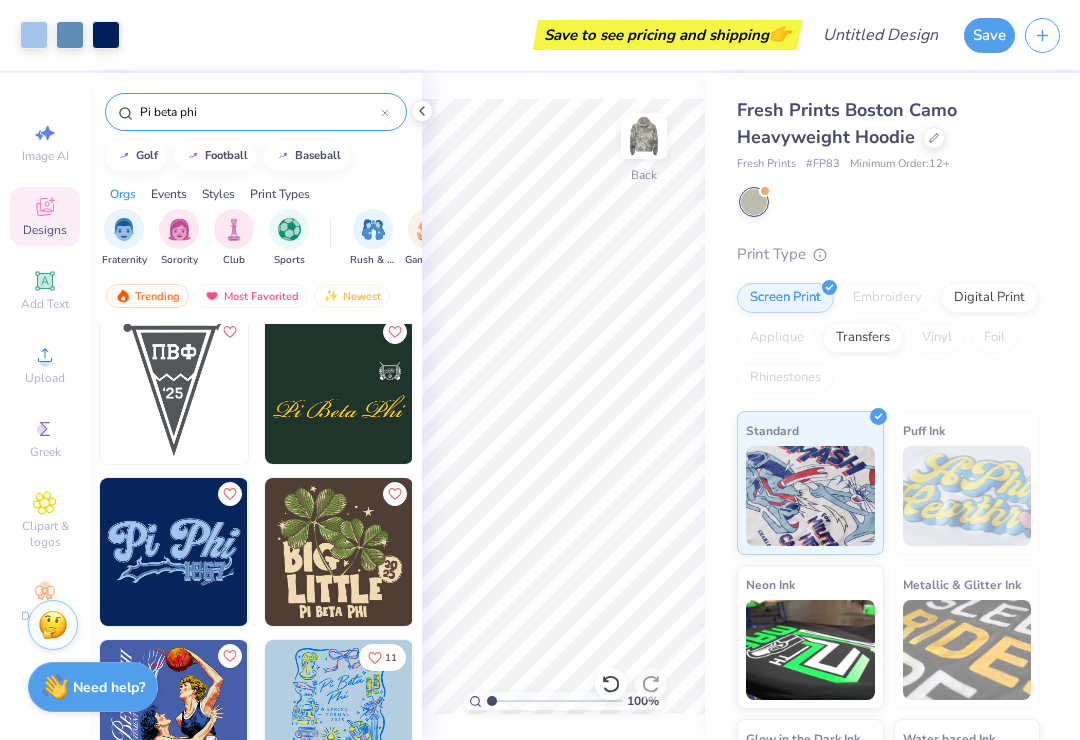 scroll, scrollTop: 4057, scrollLeft: 0, axis: vertical 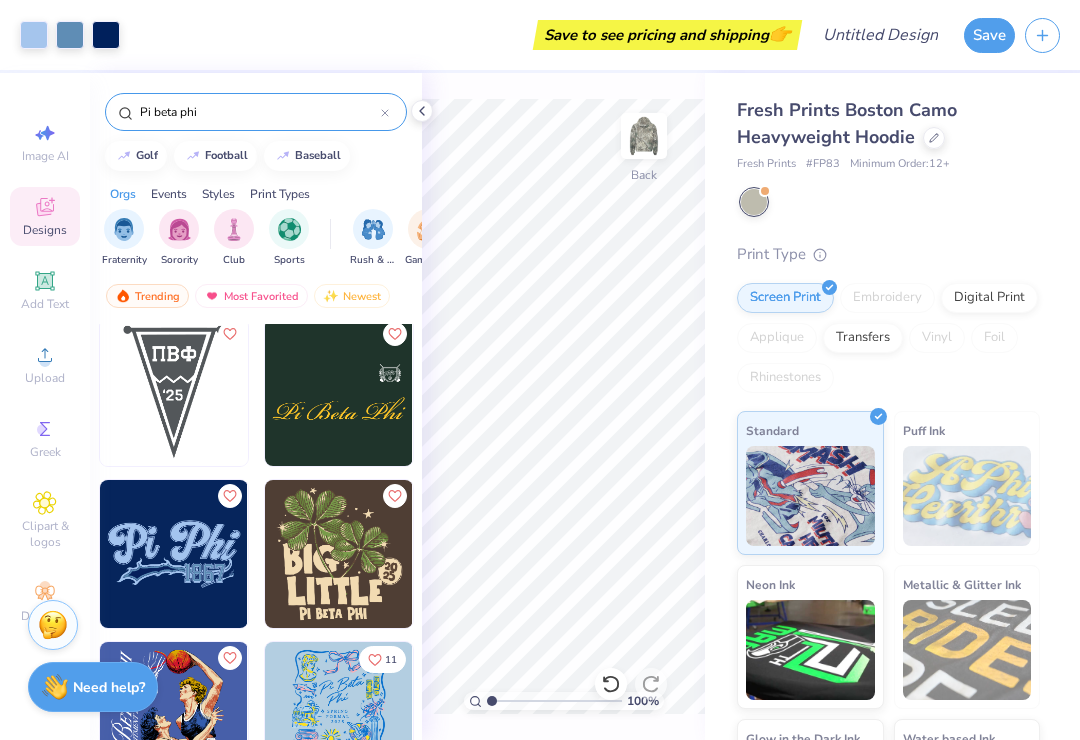 click 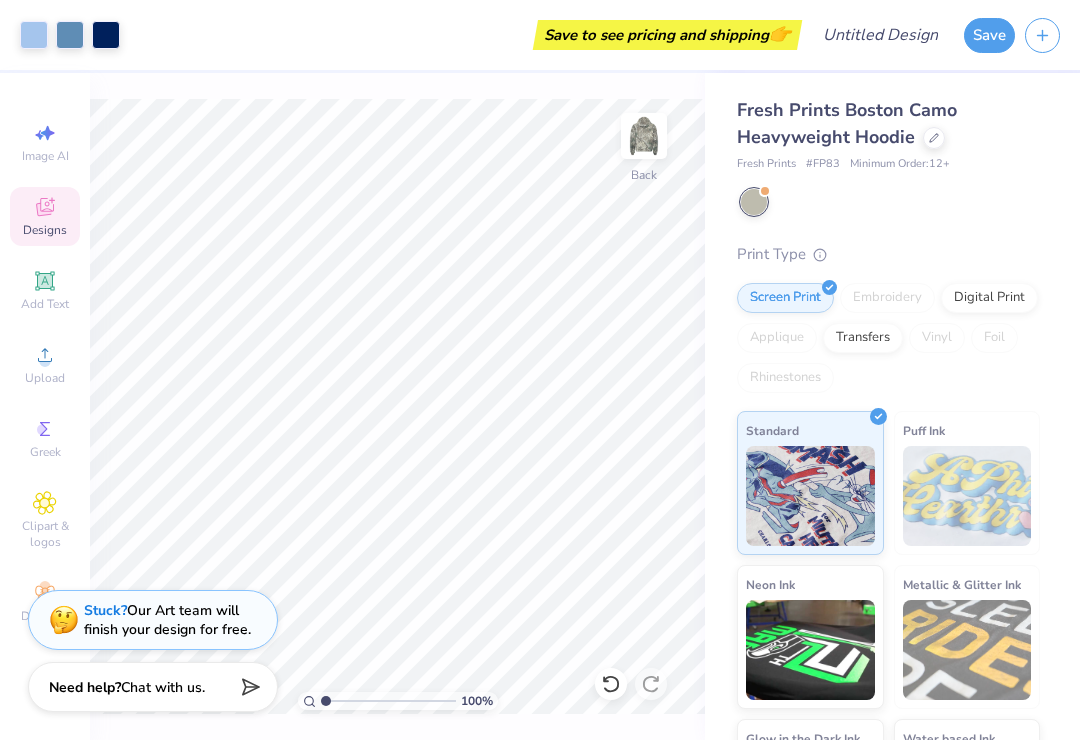 click at bounding box center [70, 35] 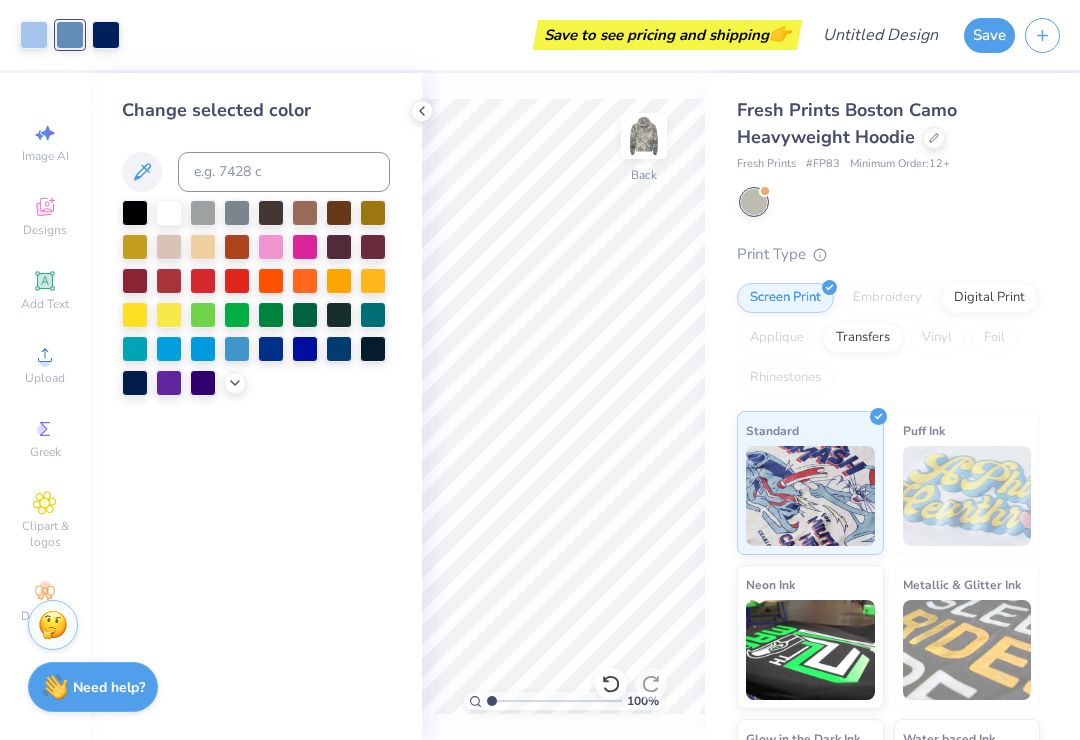 click at bounding box center [271, 281] 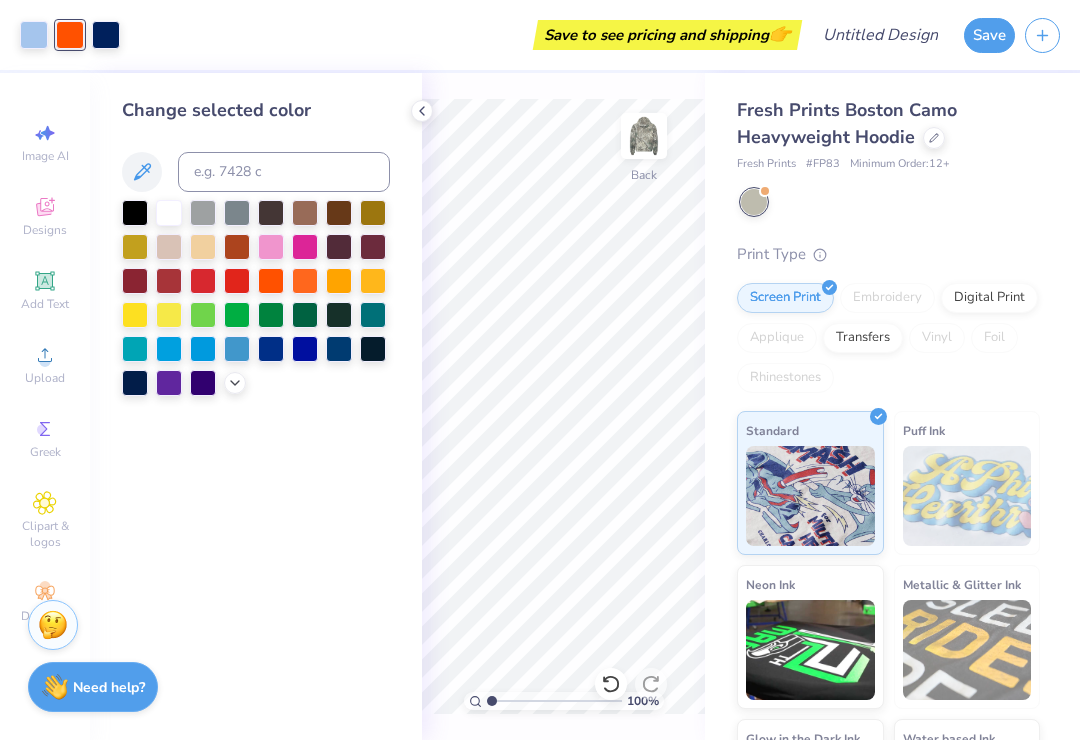 click at bounding box center [305, 281] 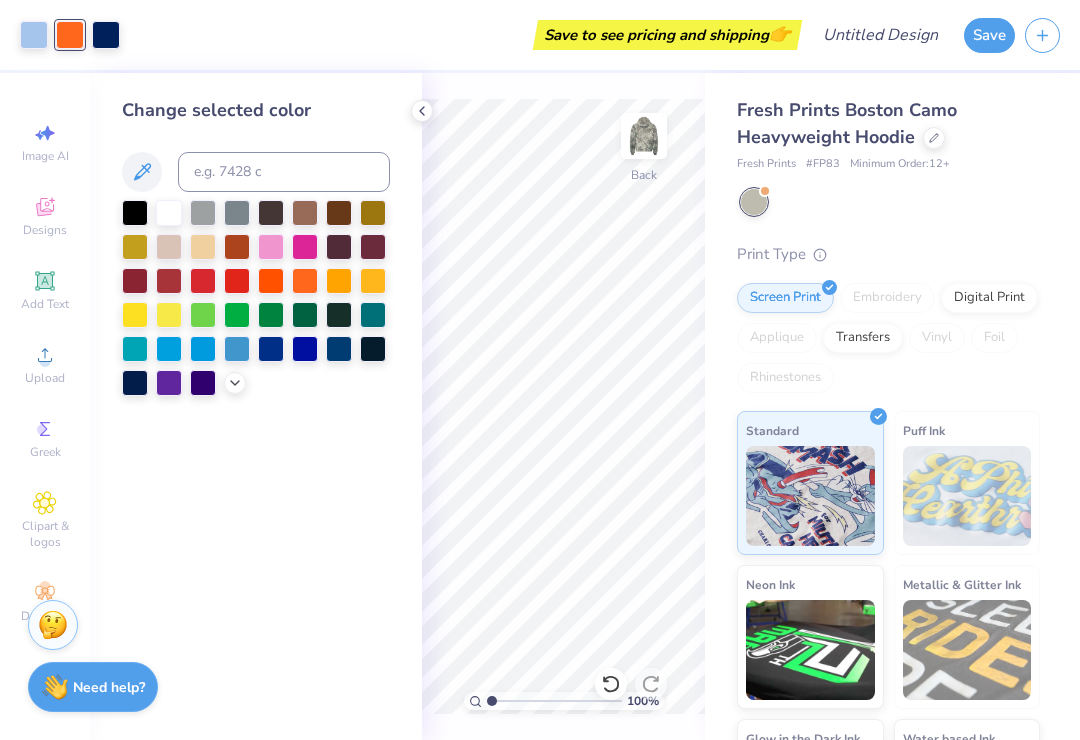 click at bounding box center (271, 281) 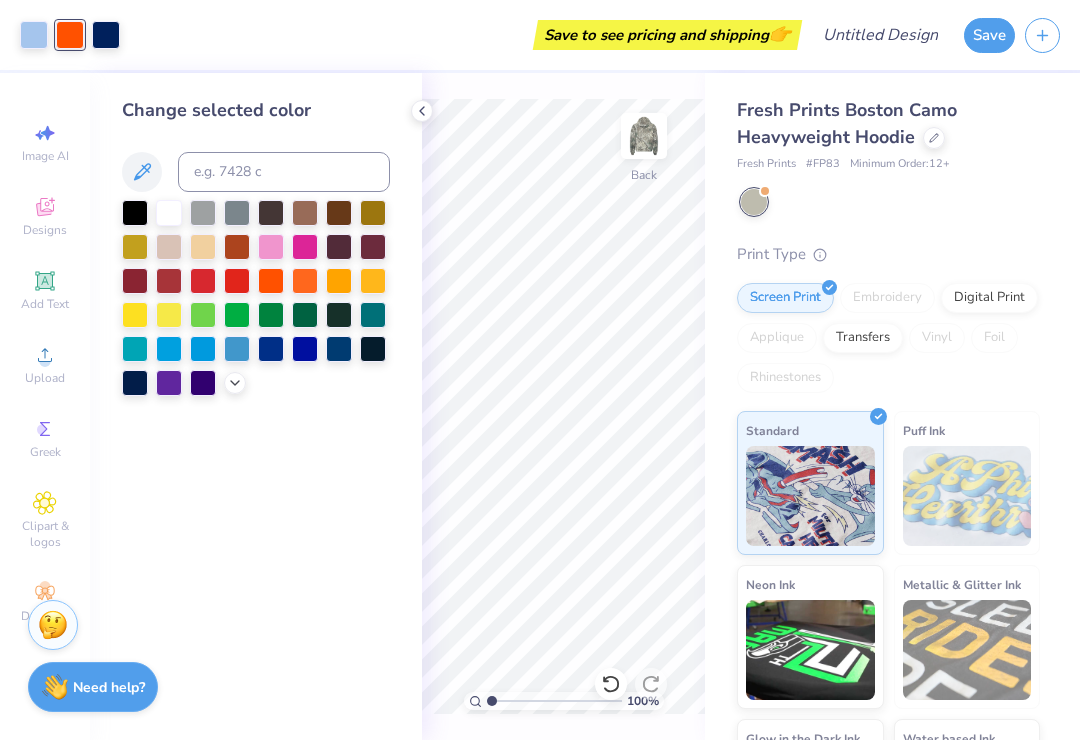 click at bounding box center (34, 35) 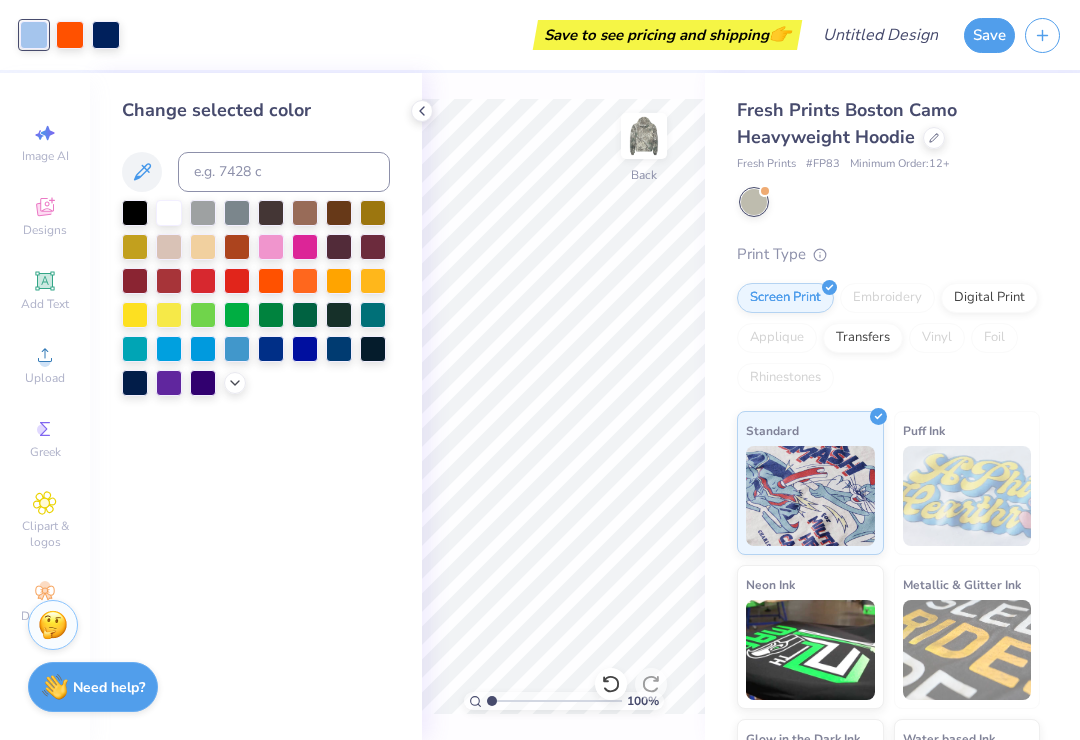 click at bounding box center [271, 281] 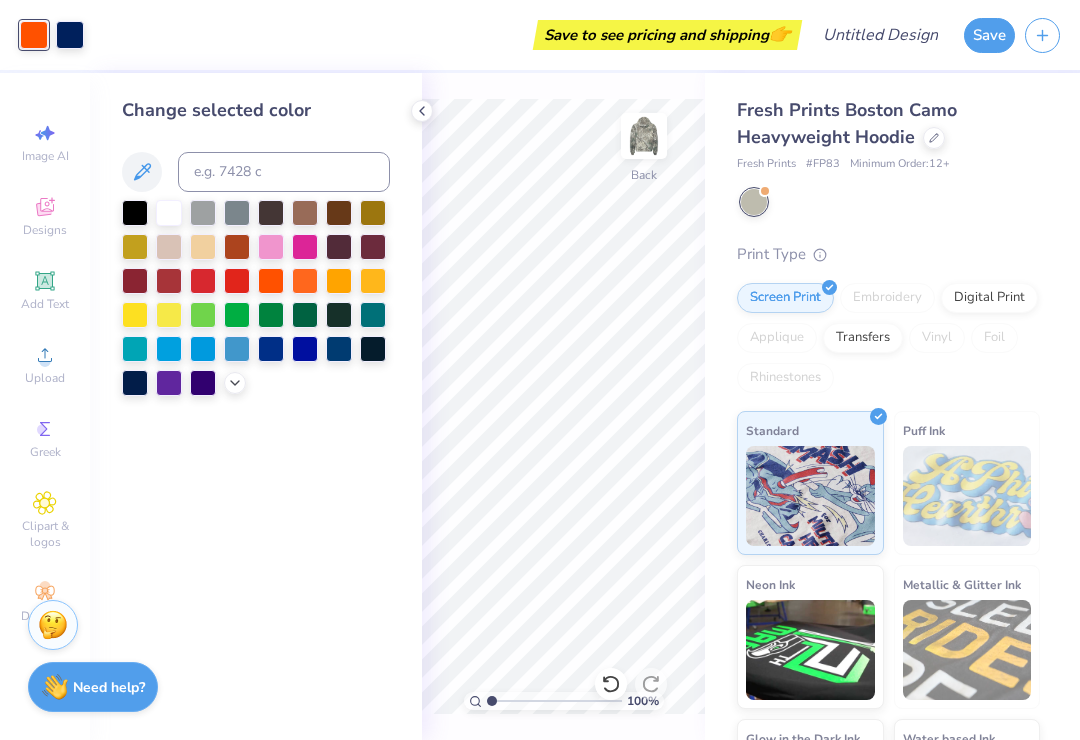 click at bounding box center (70, 35) 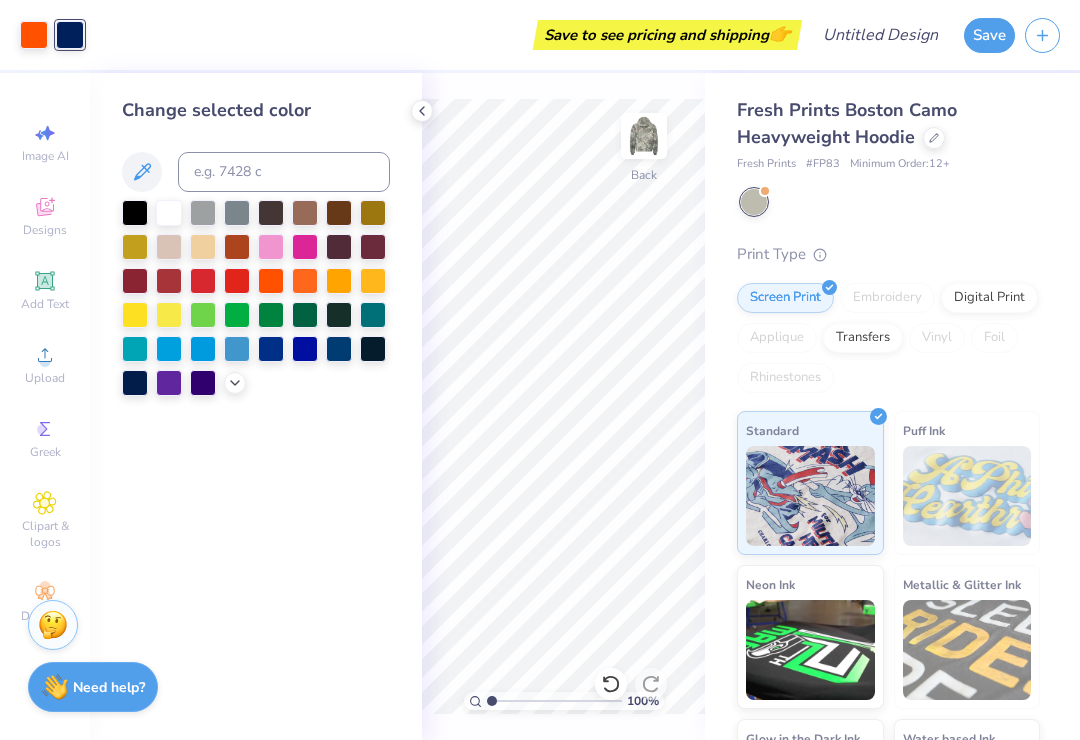 click at bounding box center (271, 281) 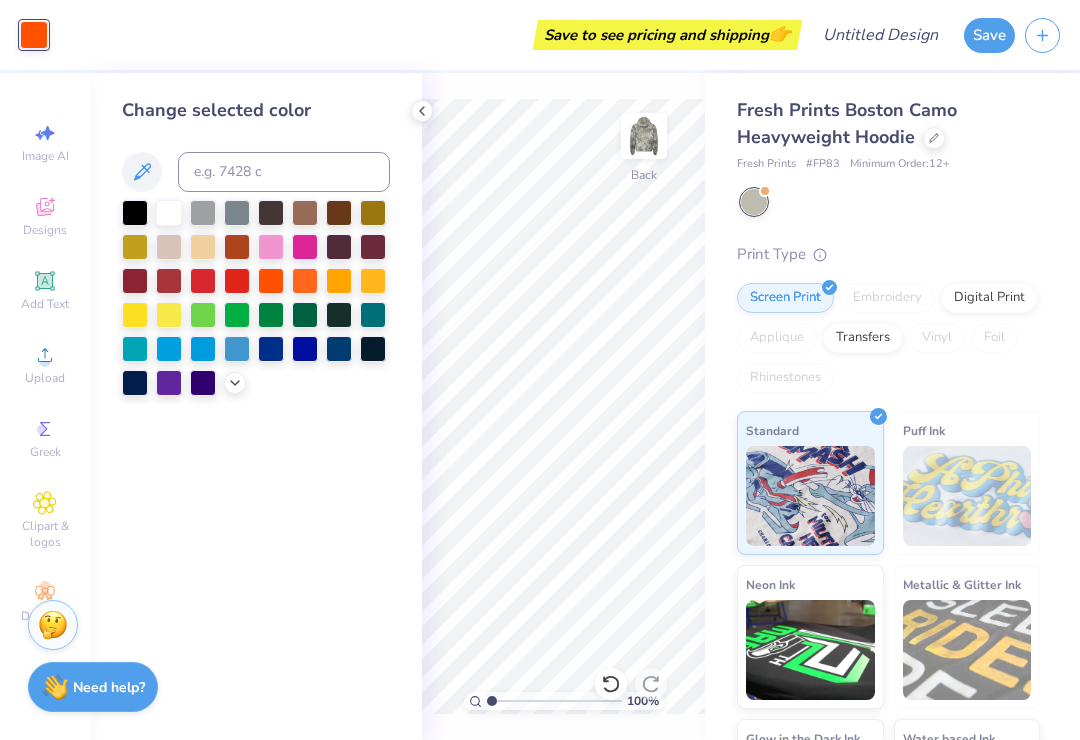 click at bounding box center [271, 349] 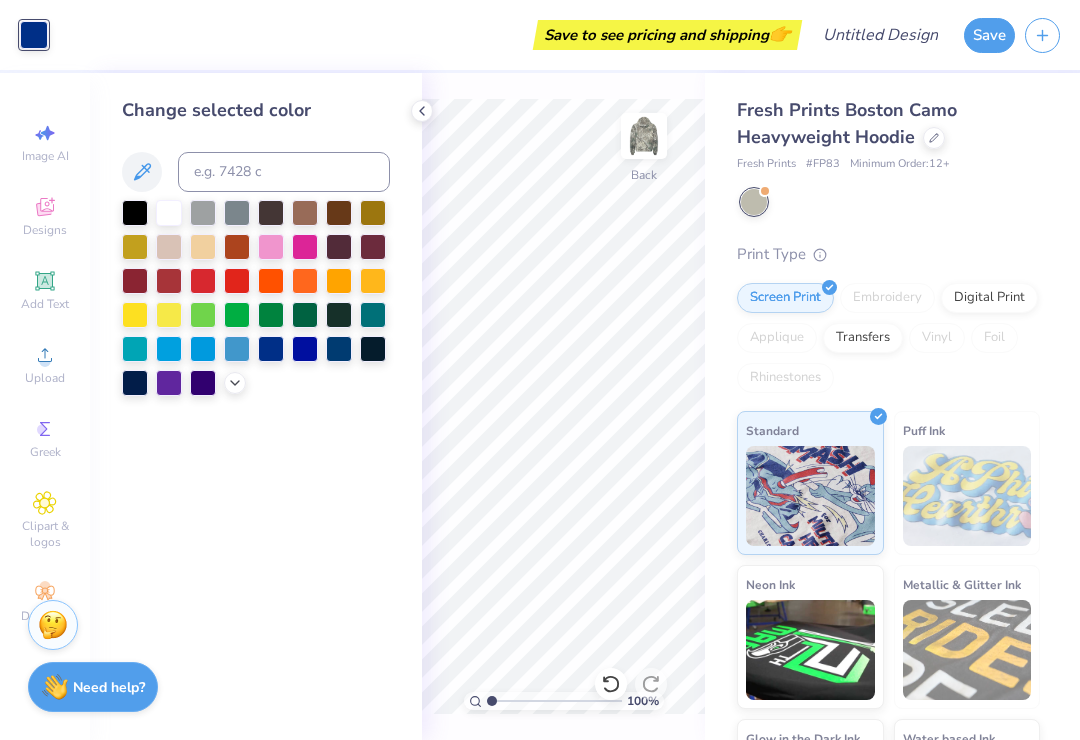 click at bounding box center [271, 281] 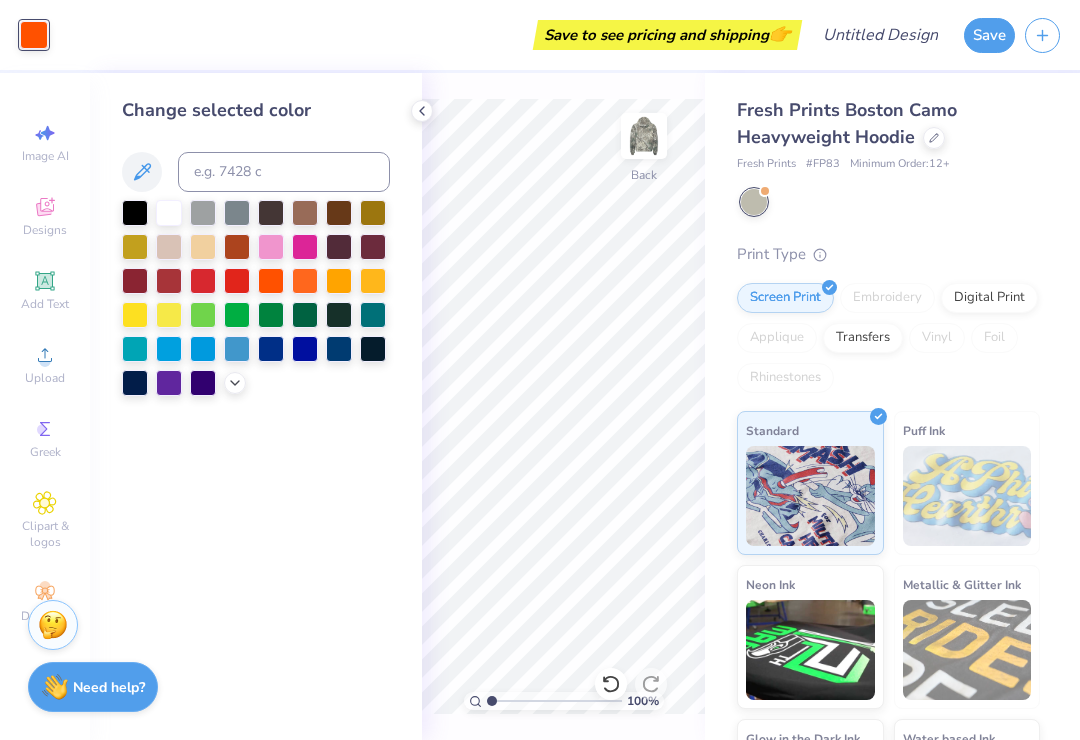 click on "Designs" at bounding box center [45, 230] 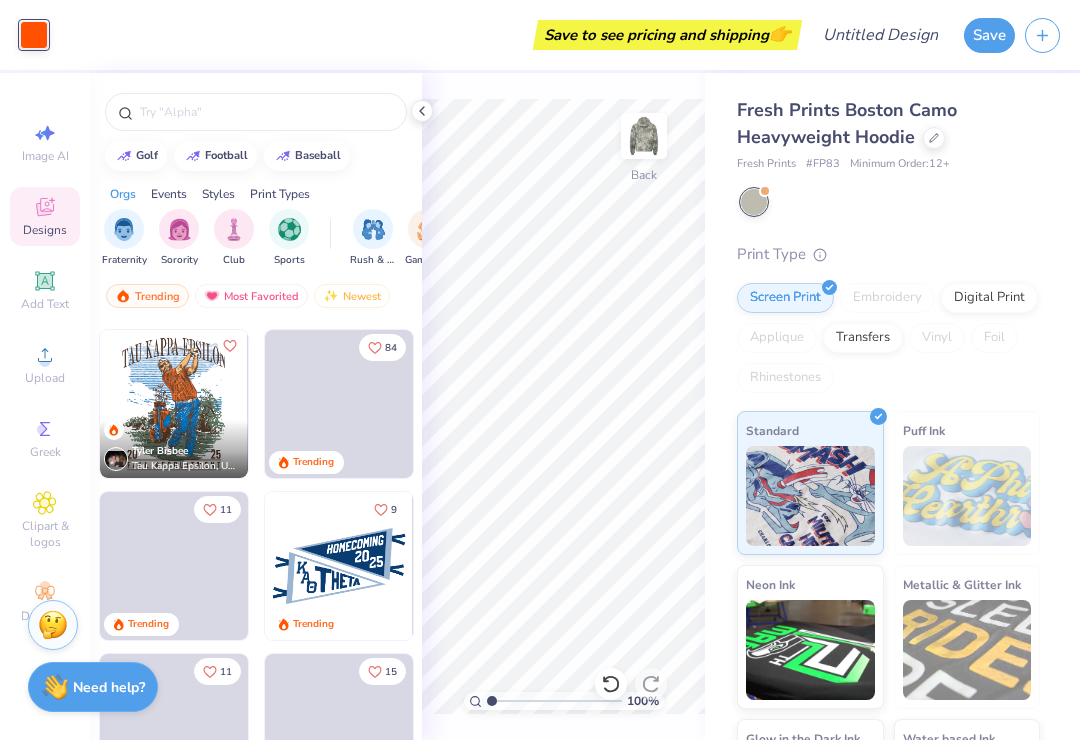 scroll, scrollTop: 5176, scrollLeft: 0, axis: vertical 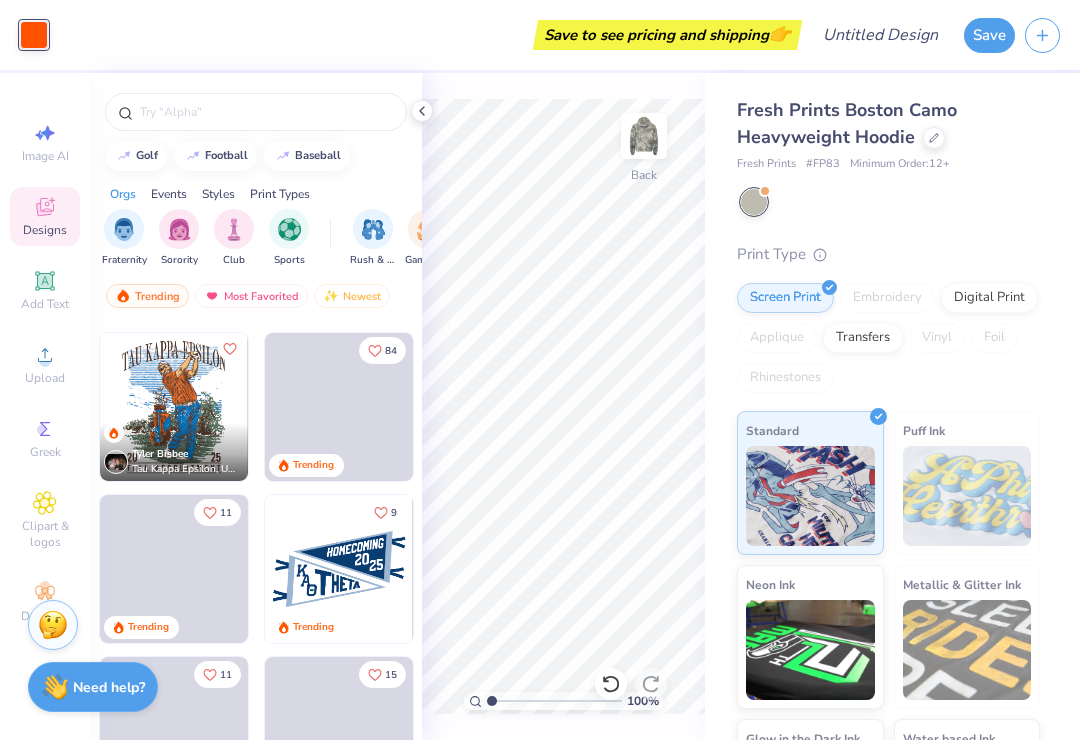 click at bounding box center [266, 112] 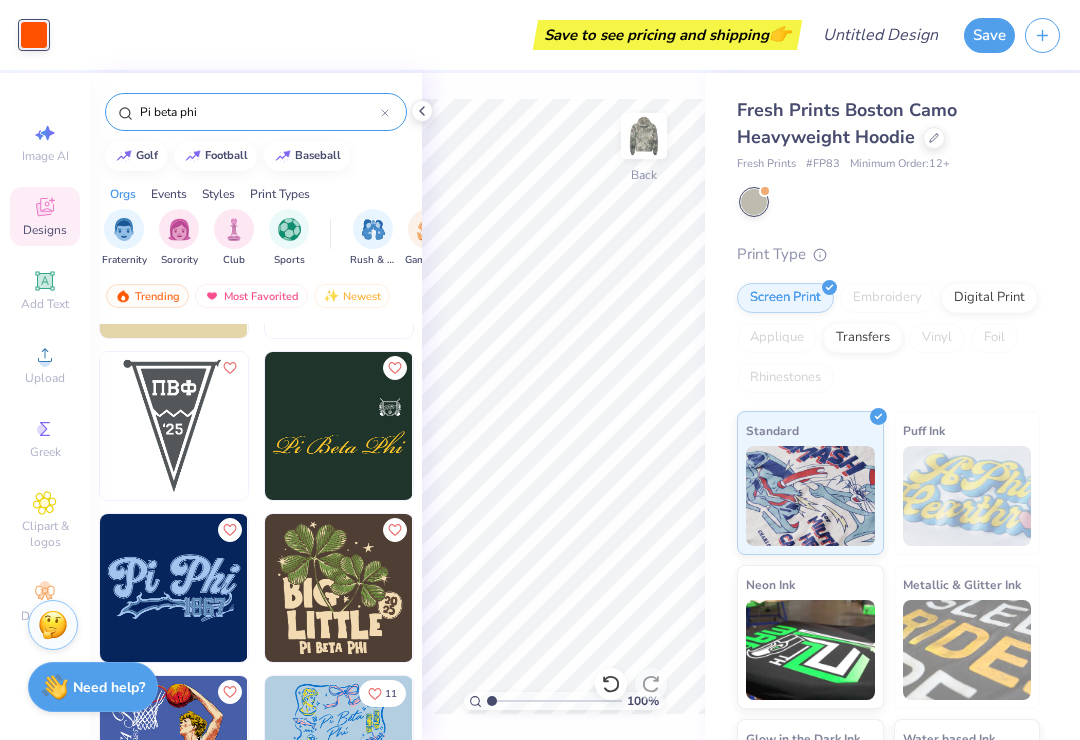scroll, scrollTop: 4020, scrollLeft: 0, axis: vertical 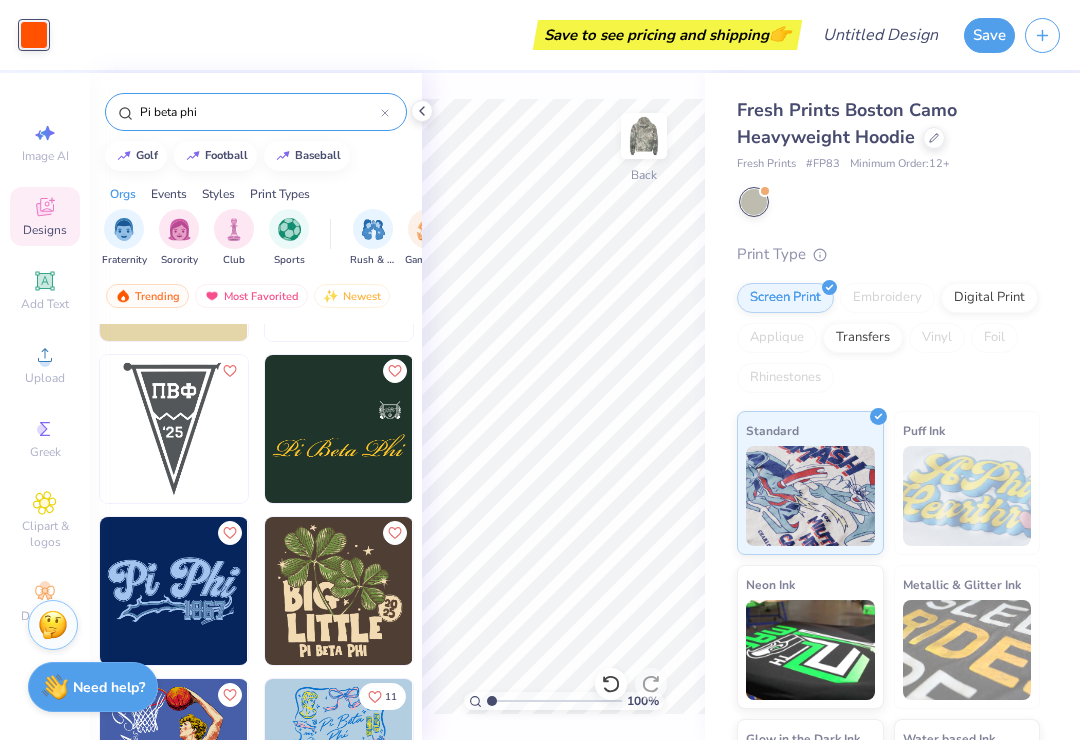 type on "Pi beta phi" 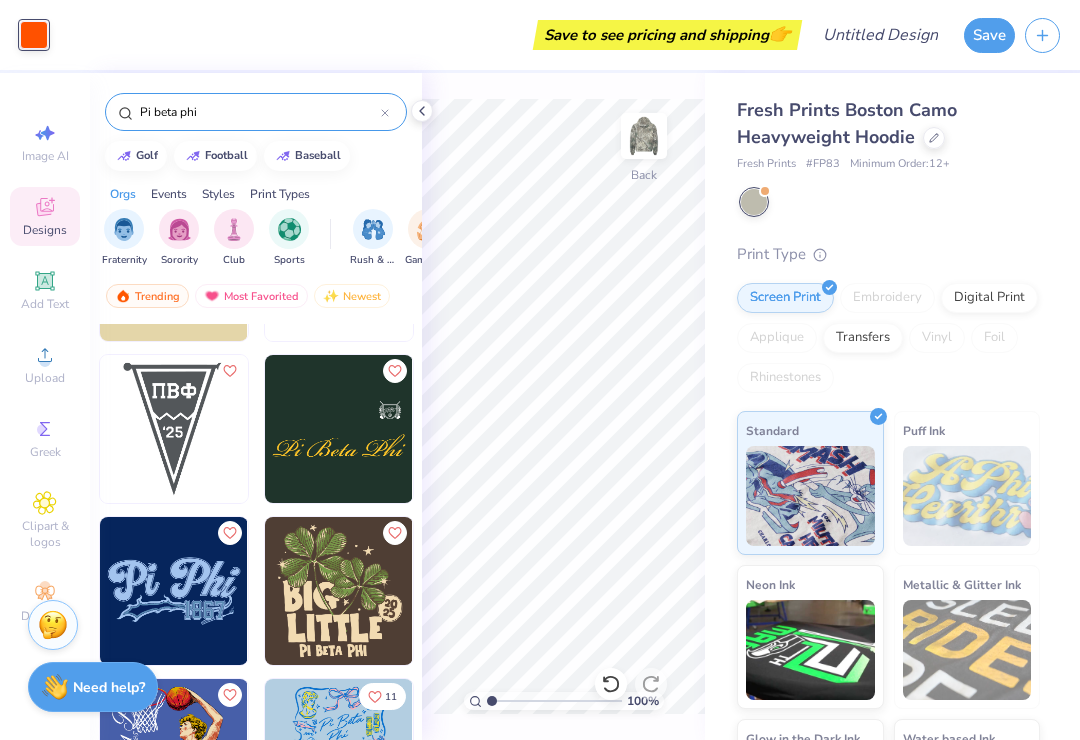 click at bounding box center (174, 591) 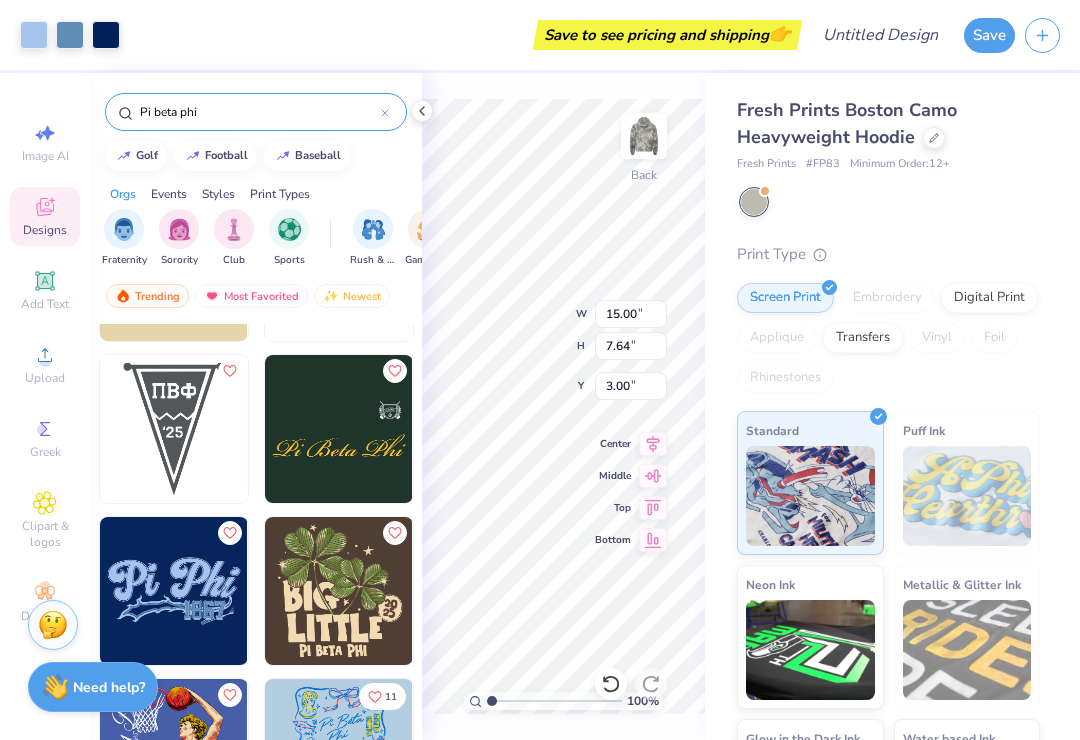 click 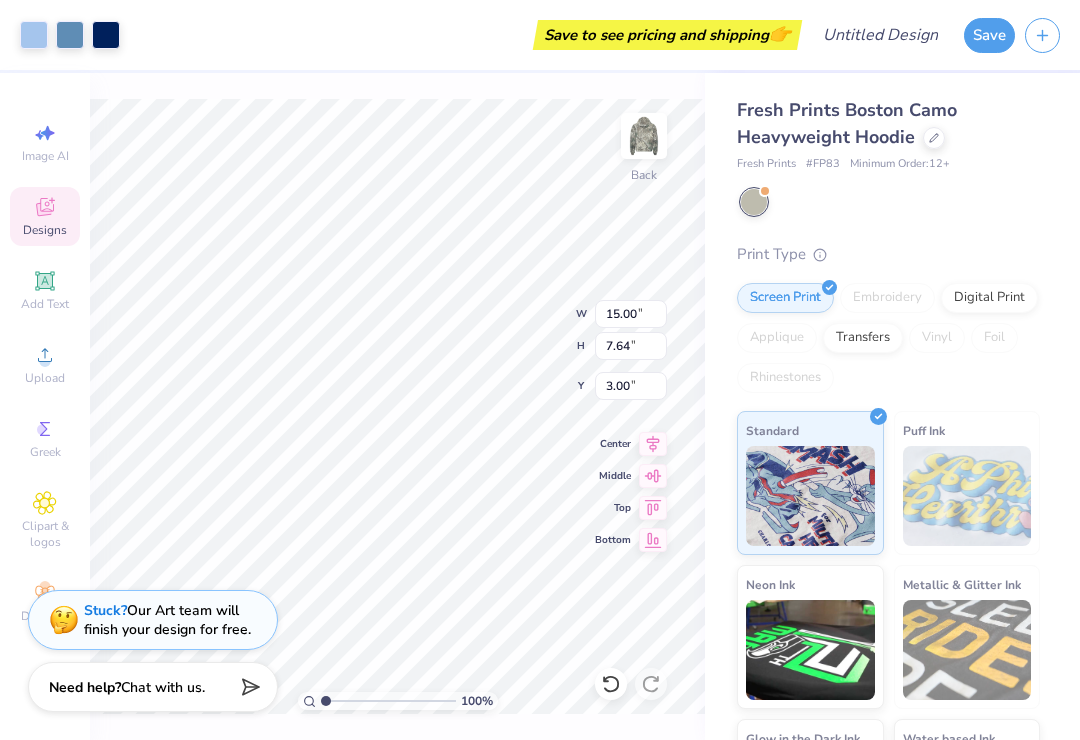 click at bounding box center [106, 35] 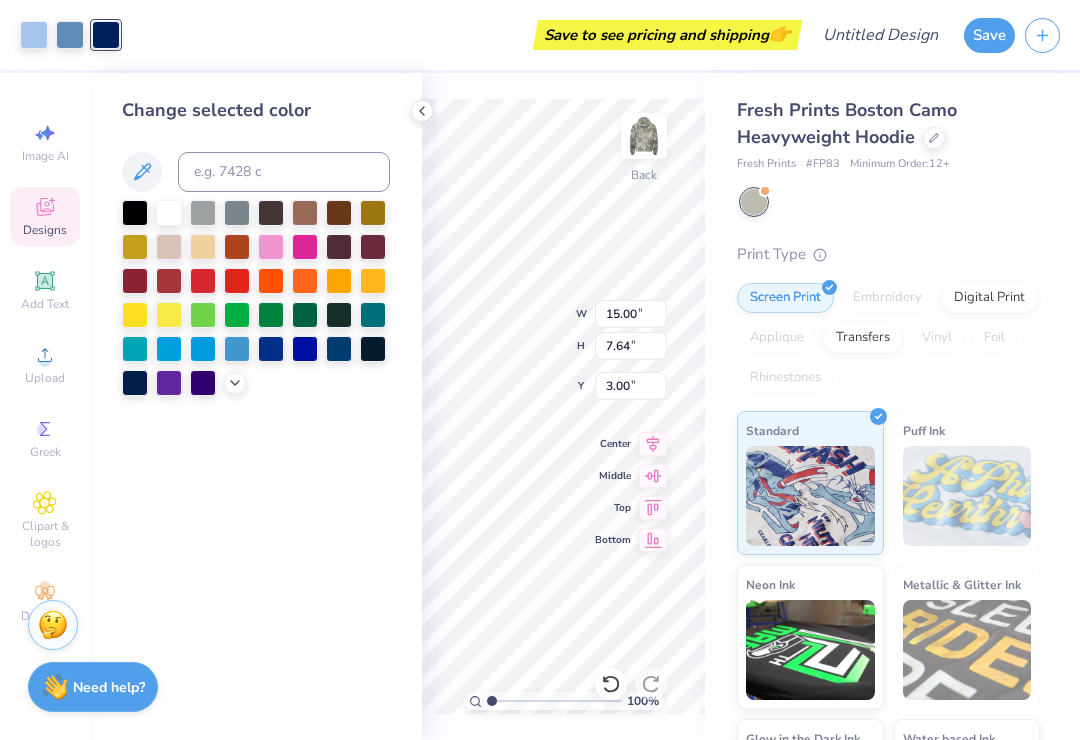 click at bounding box center [305, 213] 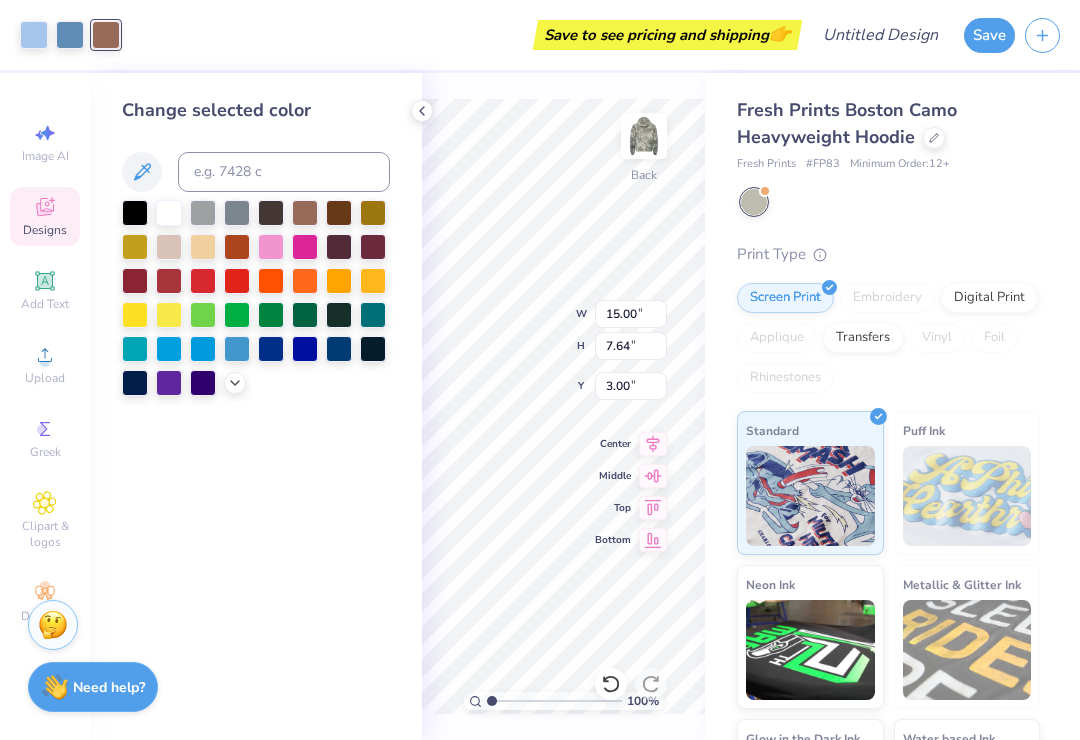 click at bounding box center [169, 247] 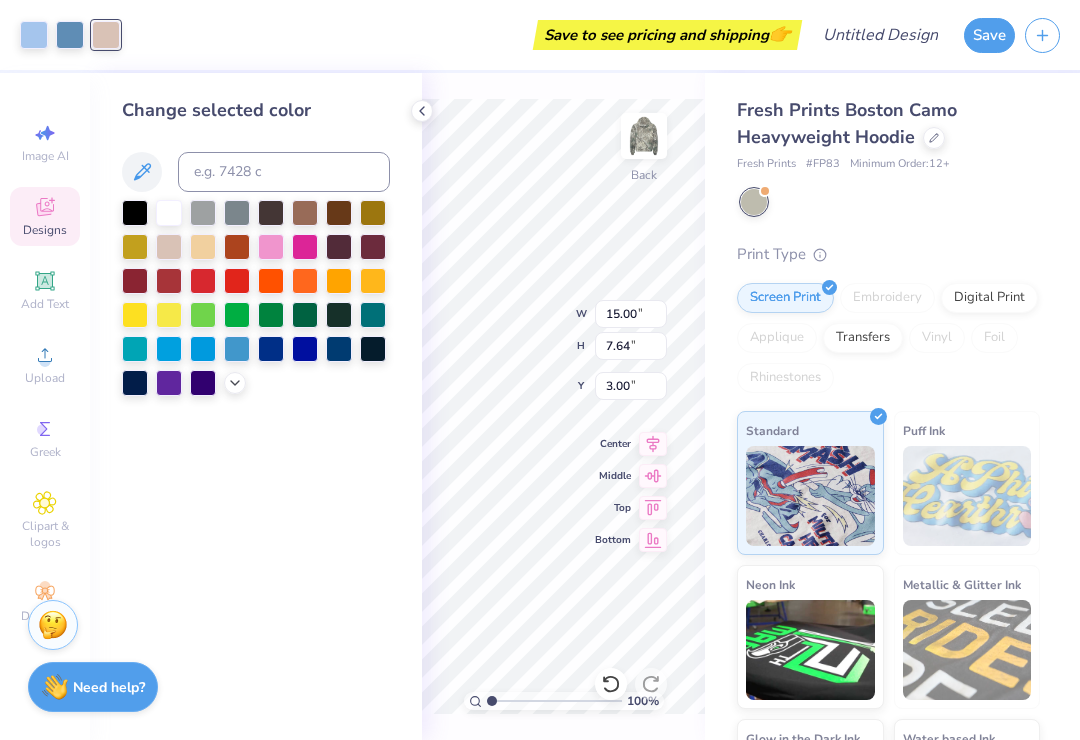 click at bounding box center [70, 35] 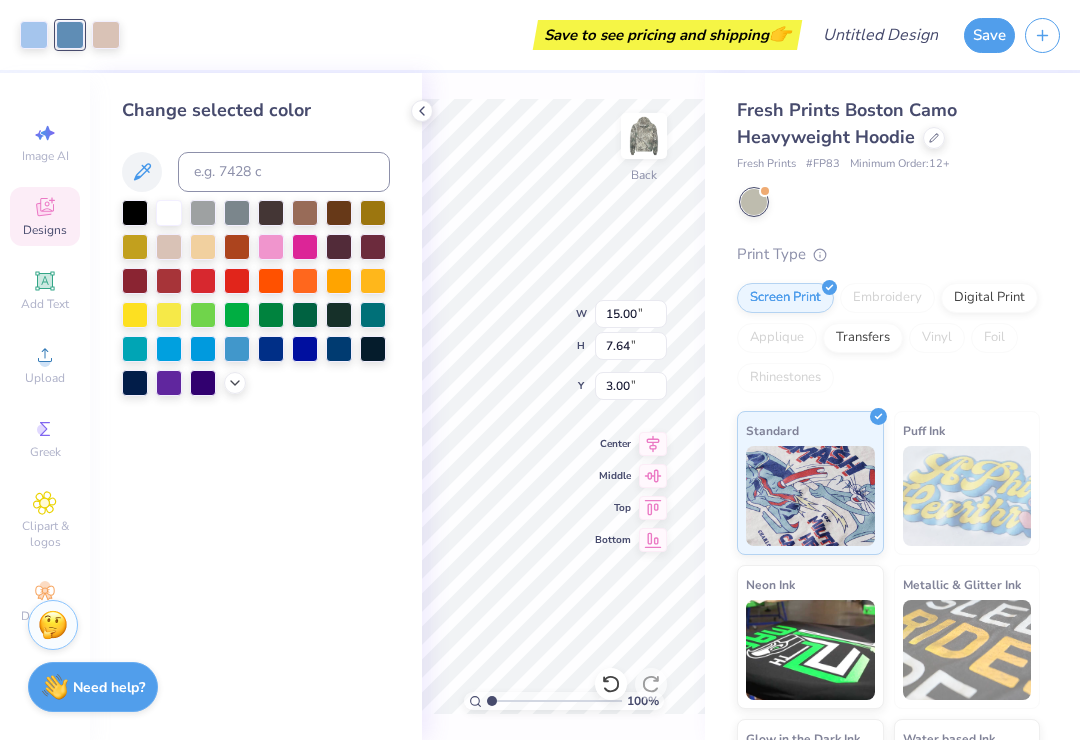 click at bounding box center (34, 35) 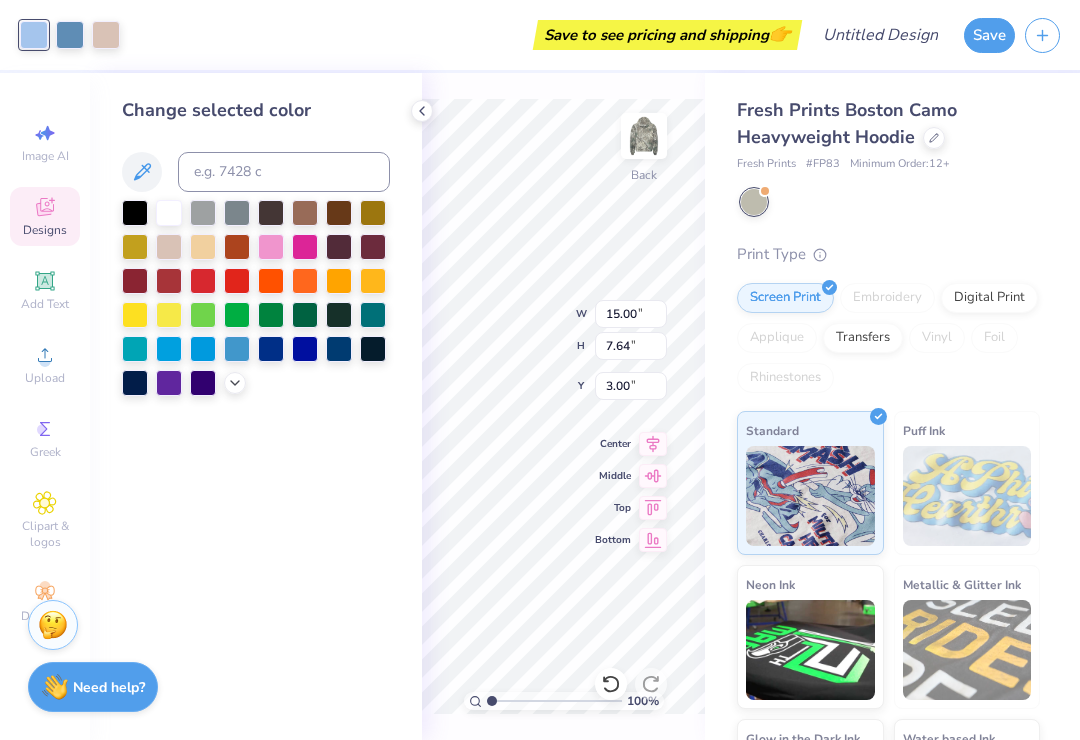 click at bounding box center (271, 281) 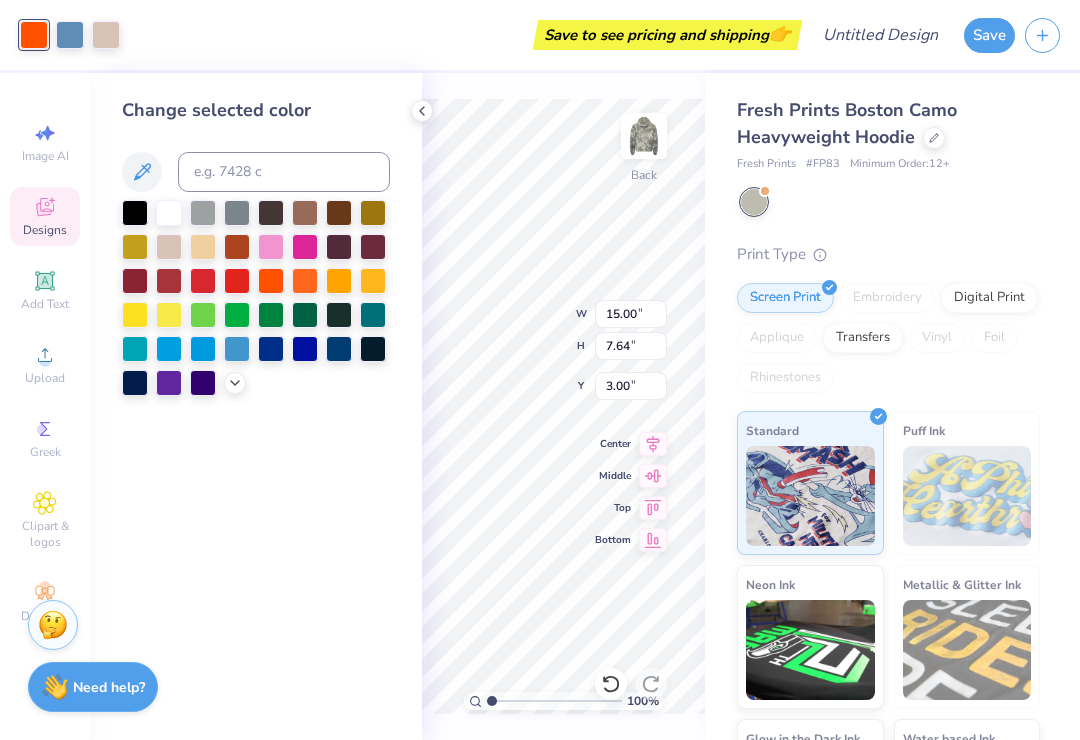 click at bounding box center (70, 35) 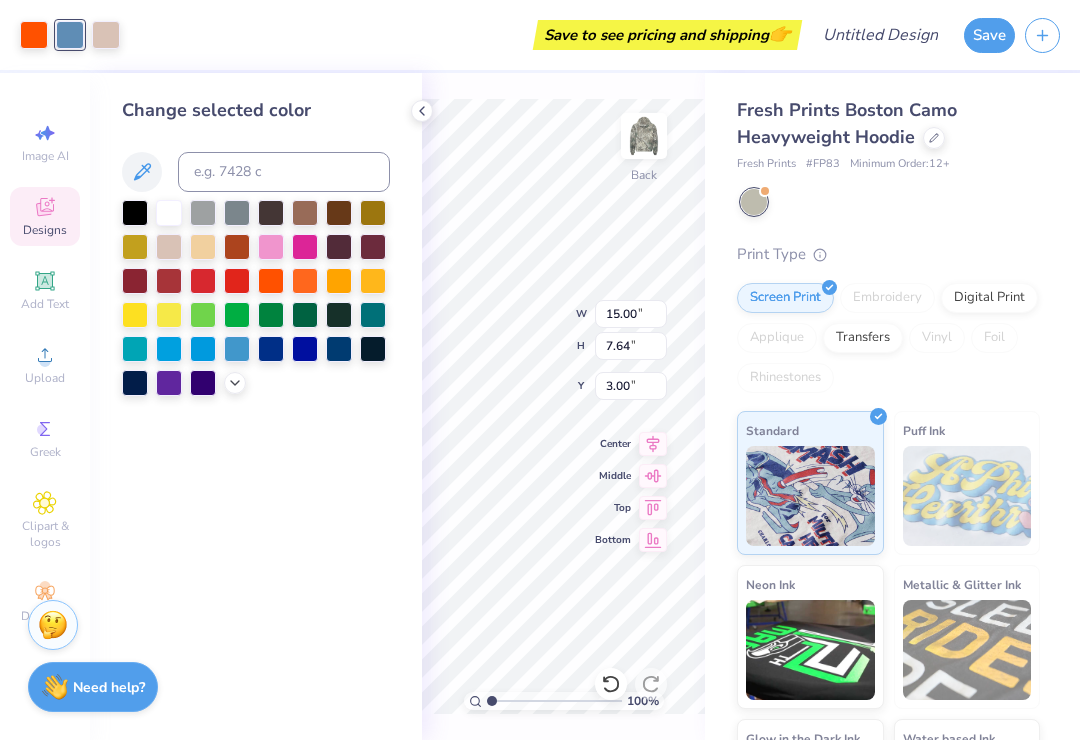 click at bounding box center [271, 315] 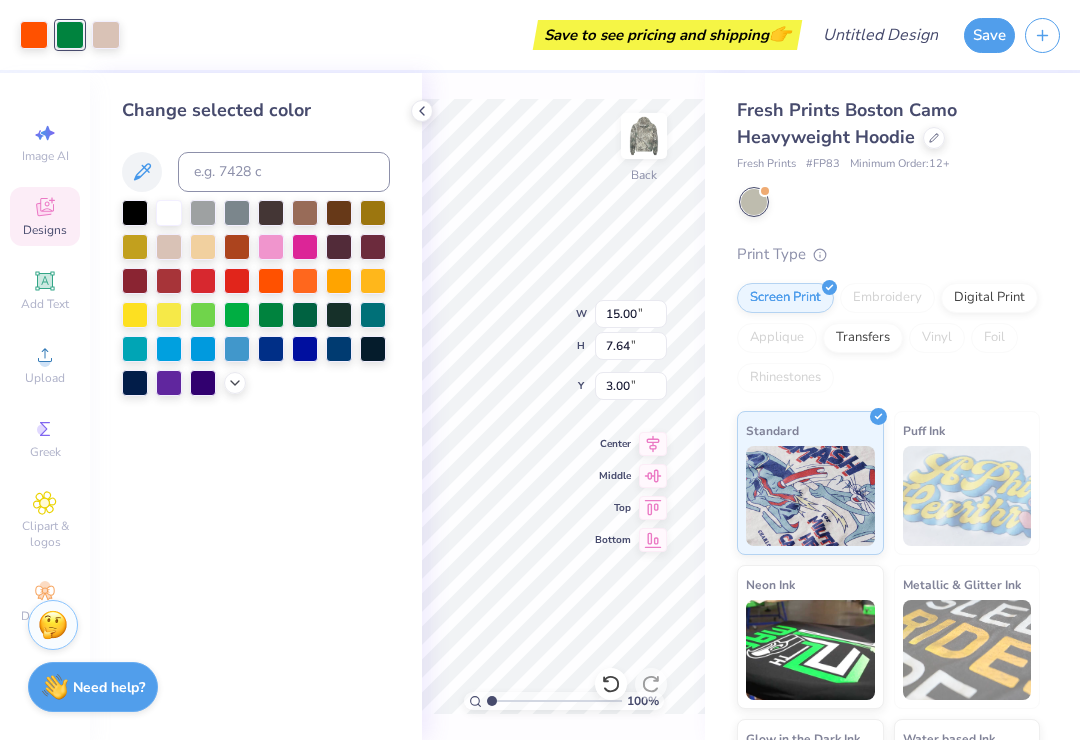 click at bounding box center [305, 315] 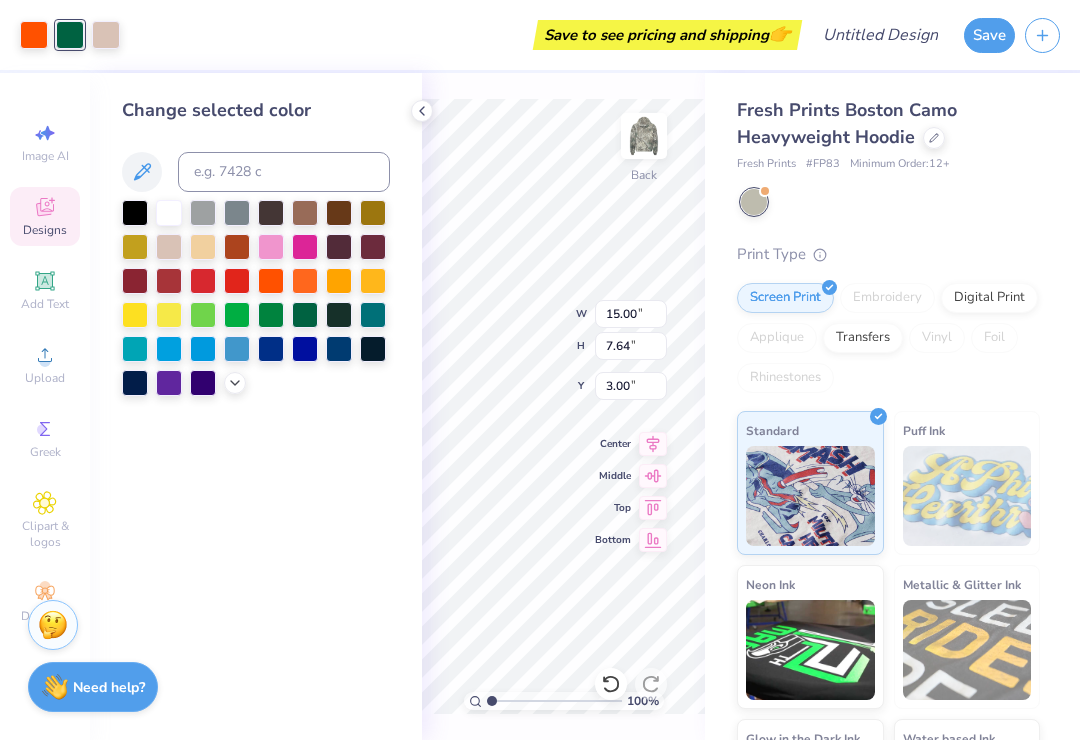 click at bounding box center [203, 281] 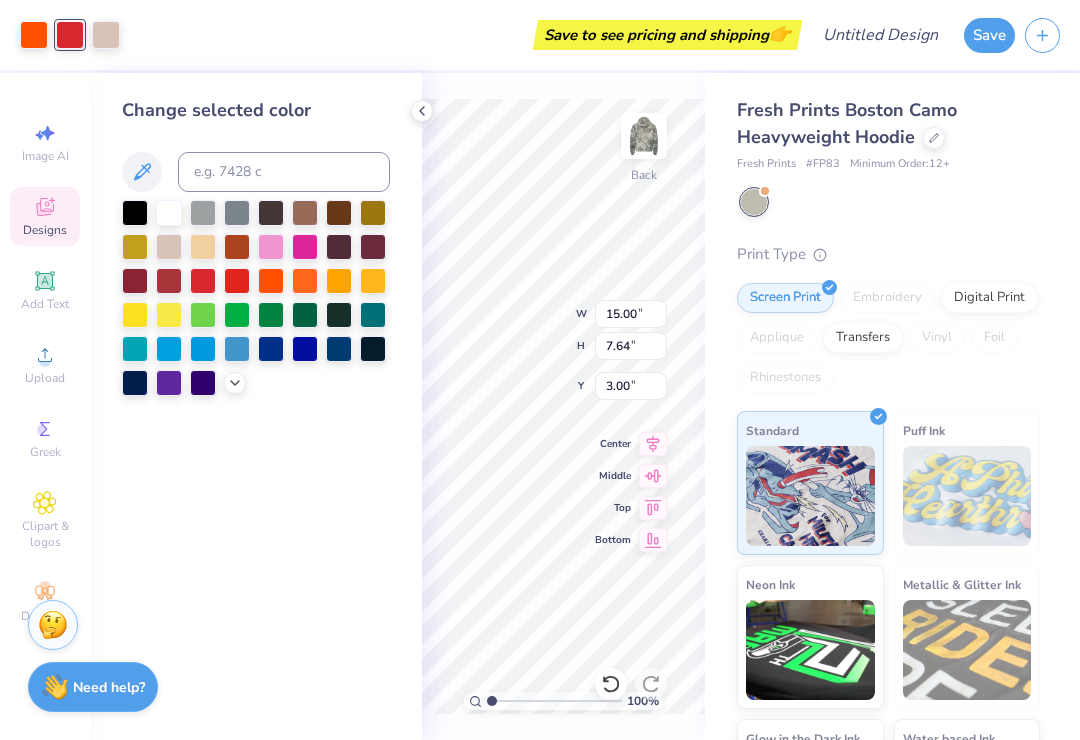 click at bounding box center [237, 281] 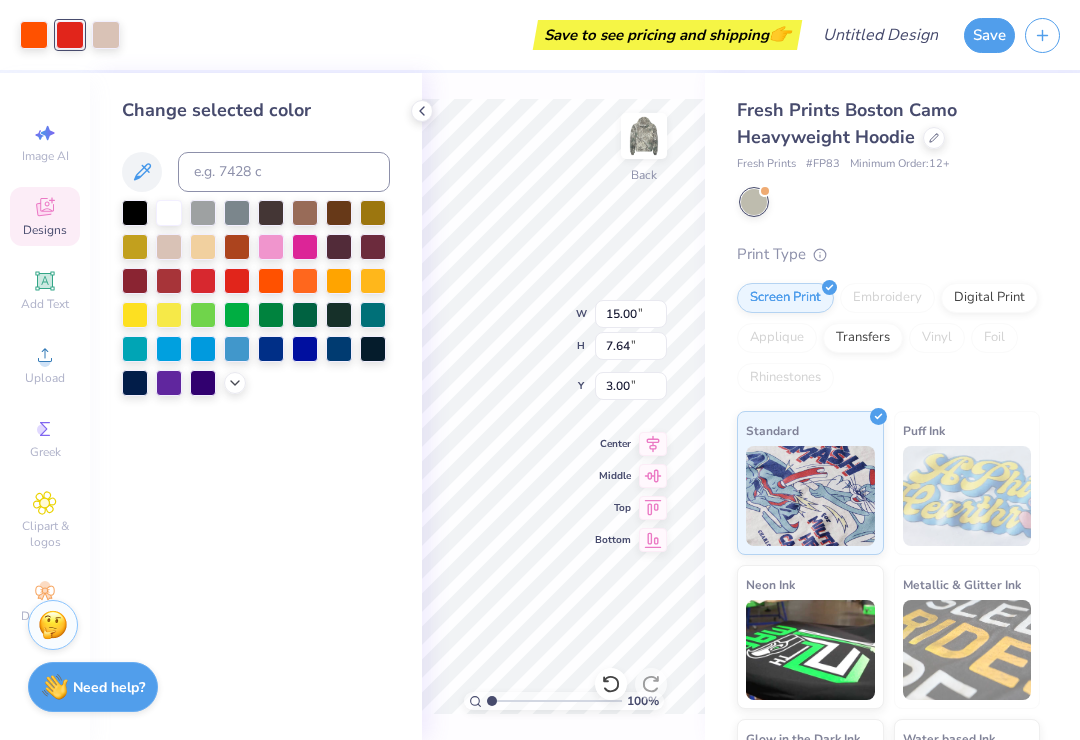 click at bounding box center (305, 281) 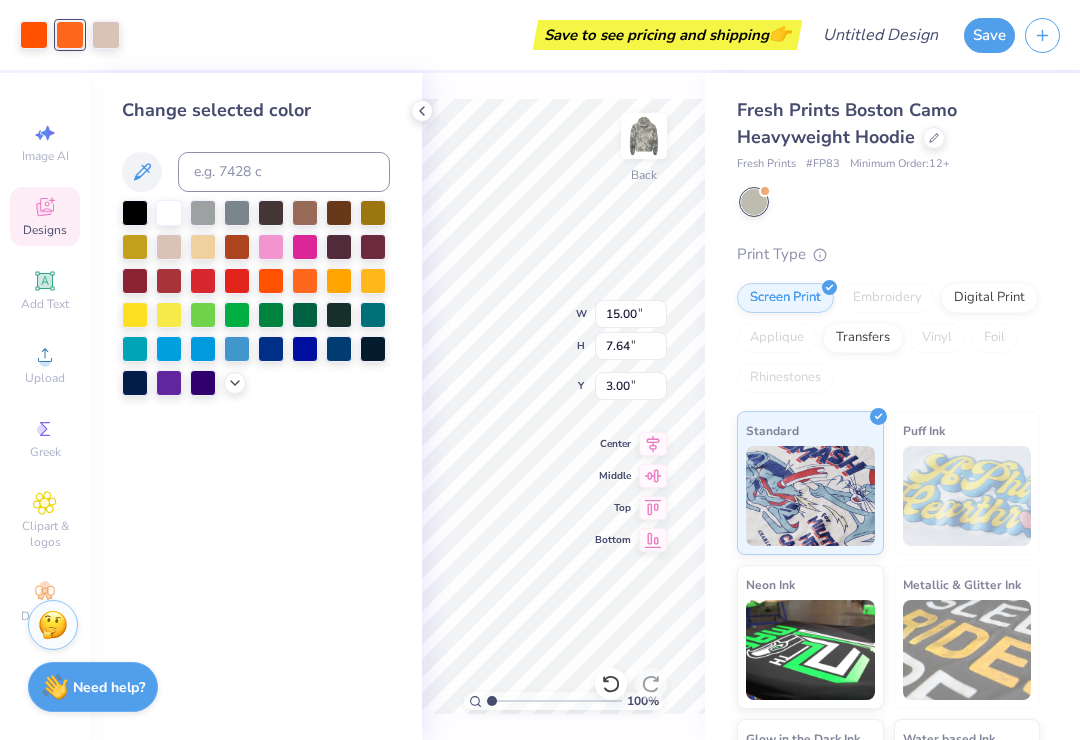 click at bounding box center [305, 213] 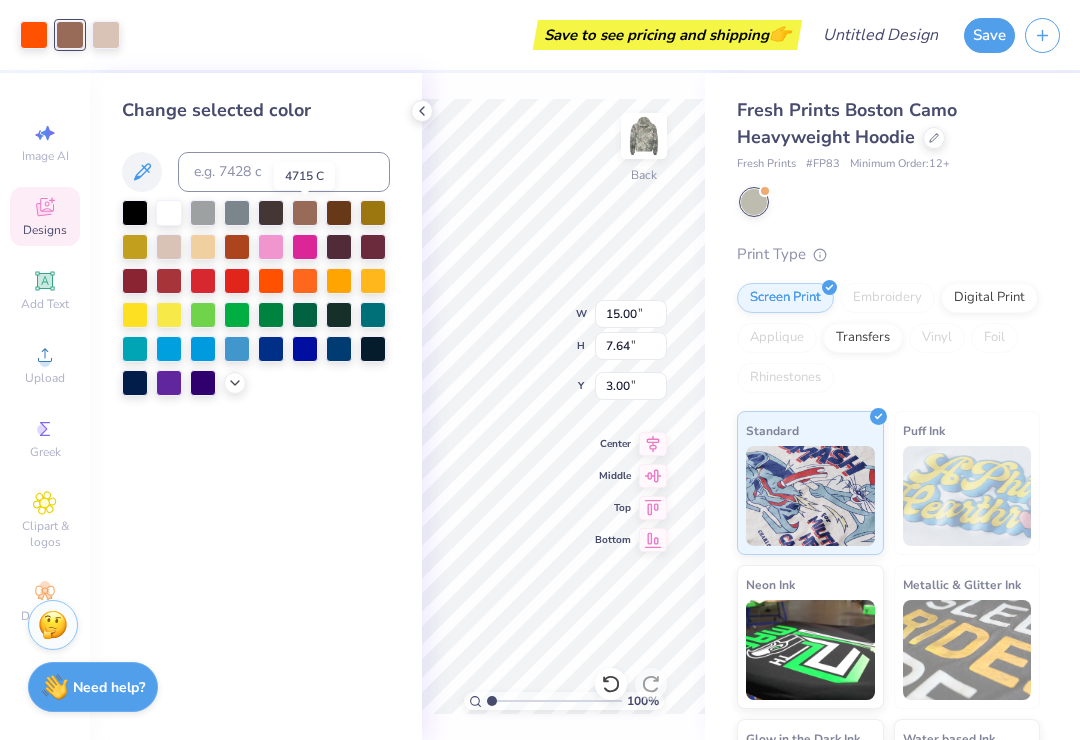 click on "Change selected color" at bounding box center (256, 406) 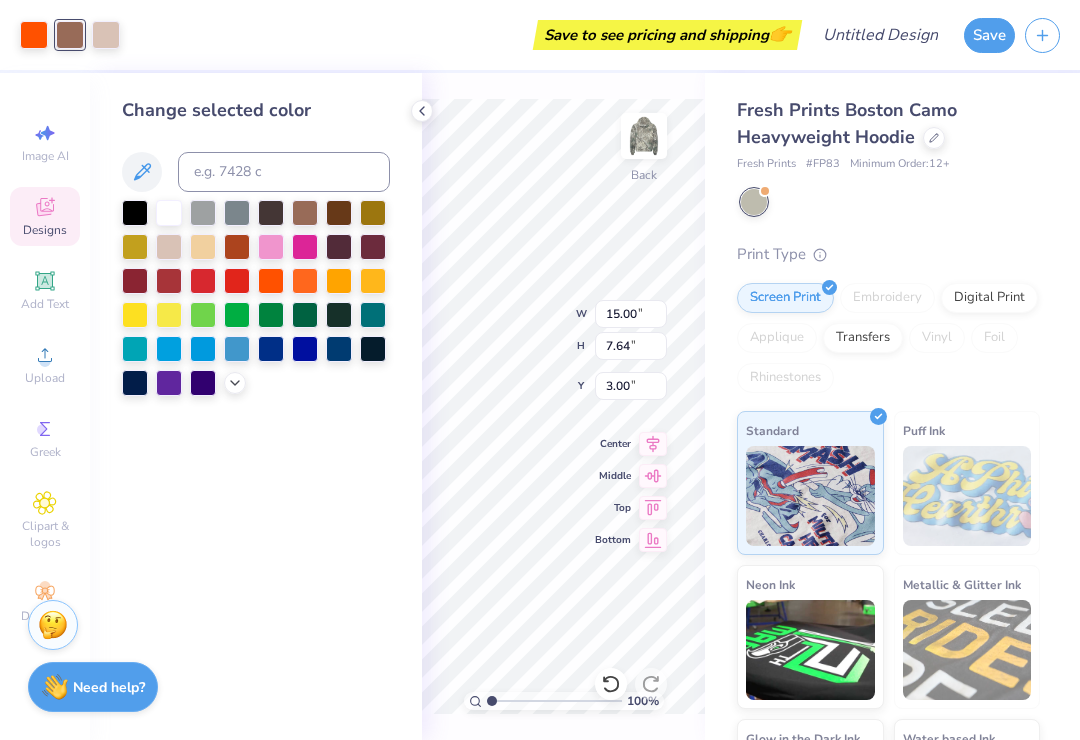 click 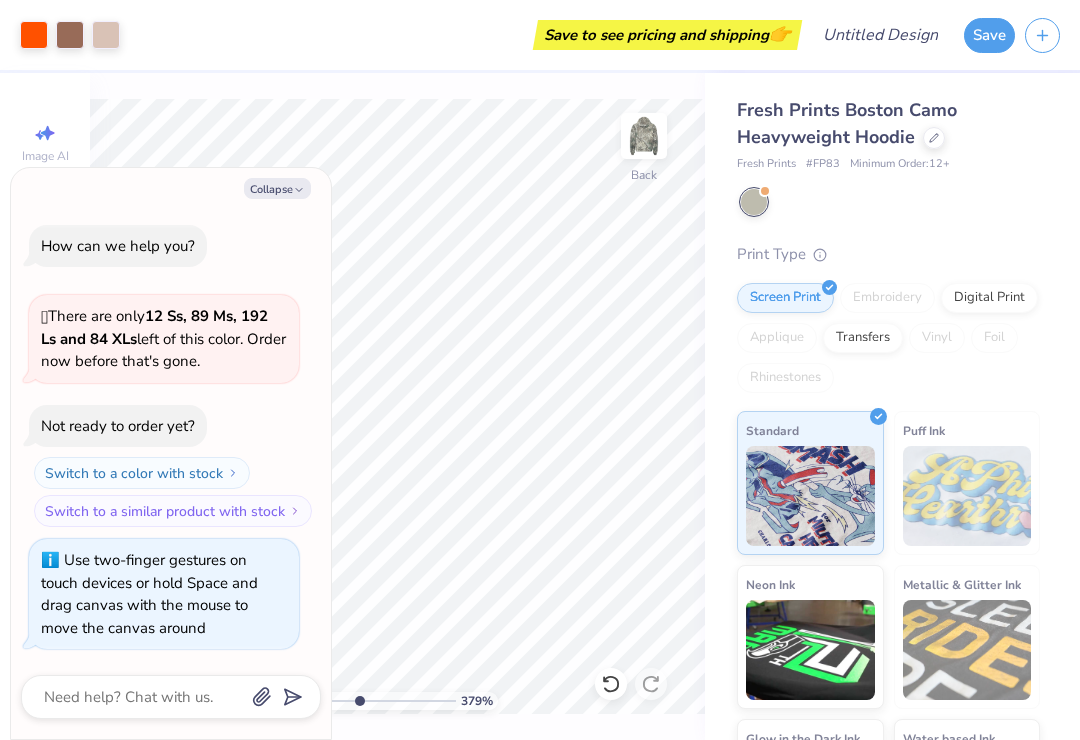 type on "4.54" 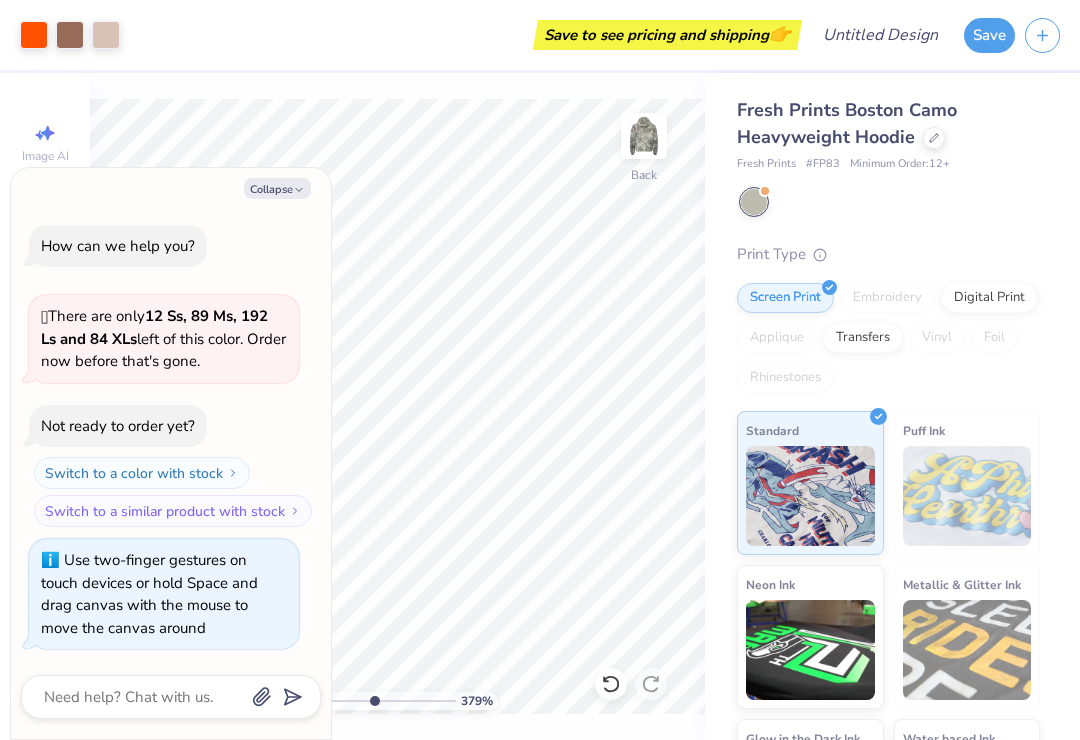 type on "4.69" 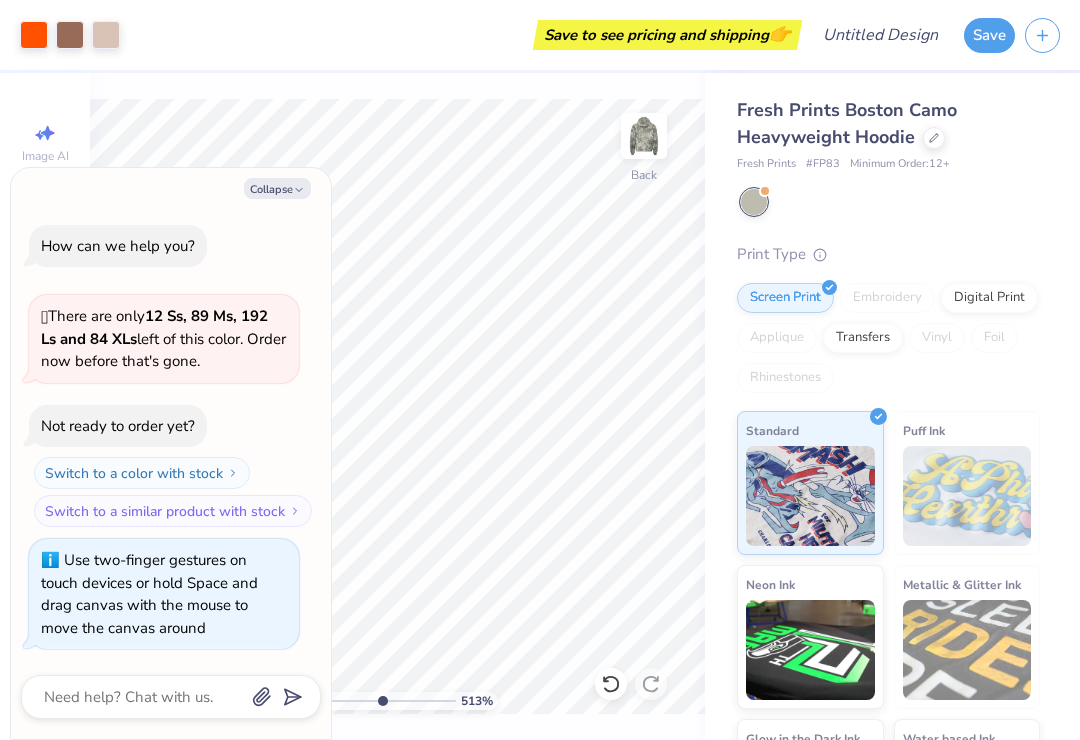 type on "5.06" 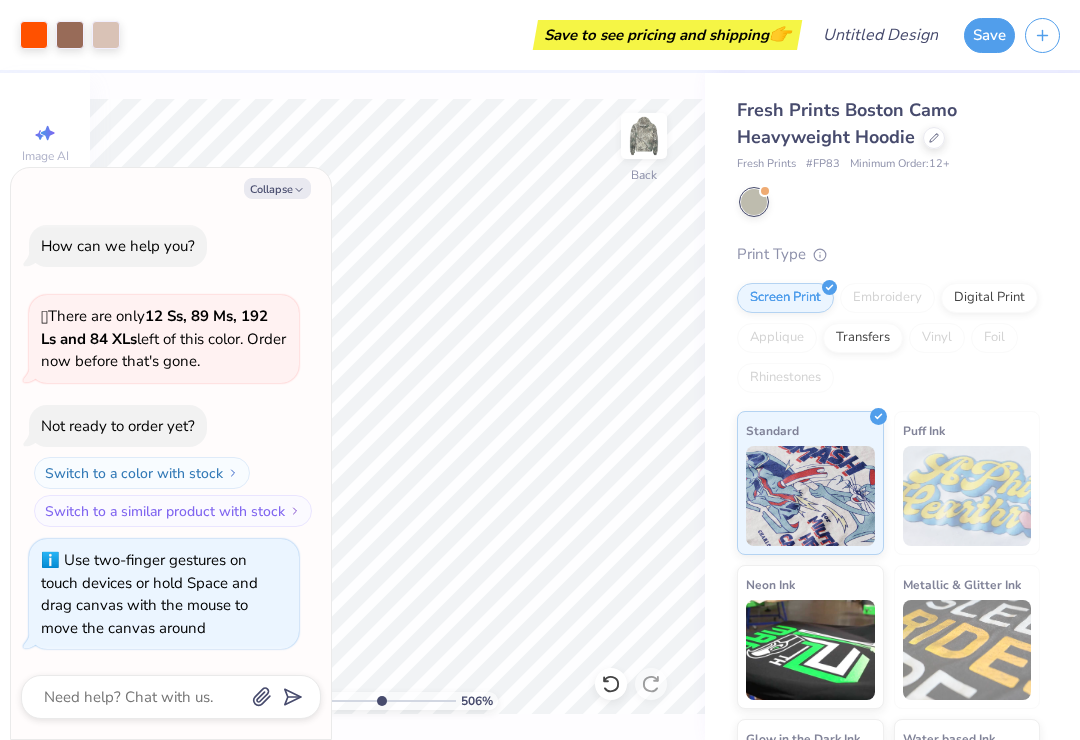 click on "Collapse" at bounding box center (277, 188) 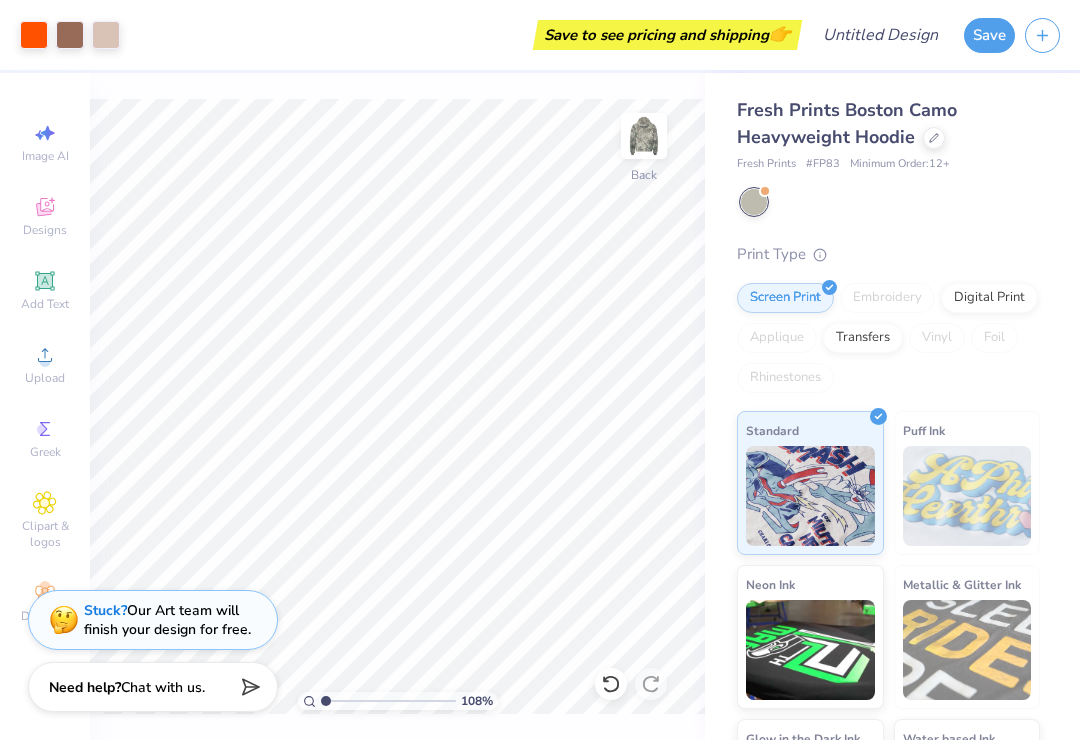 type on "1" 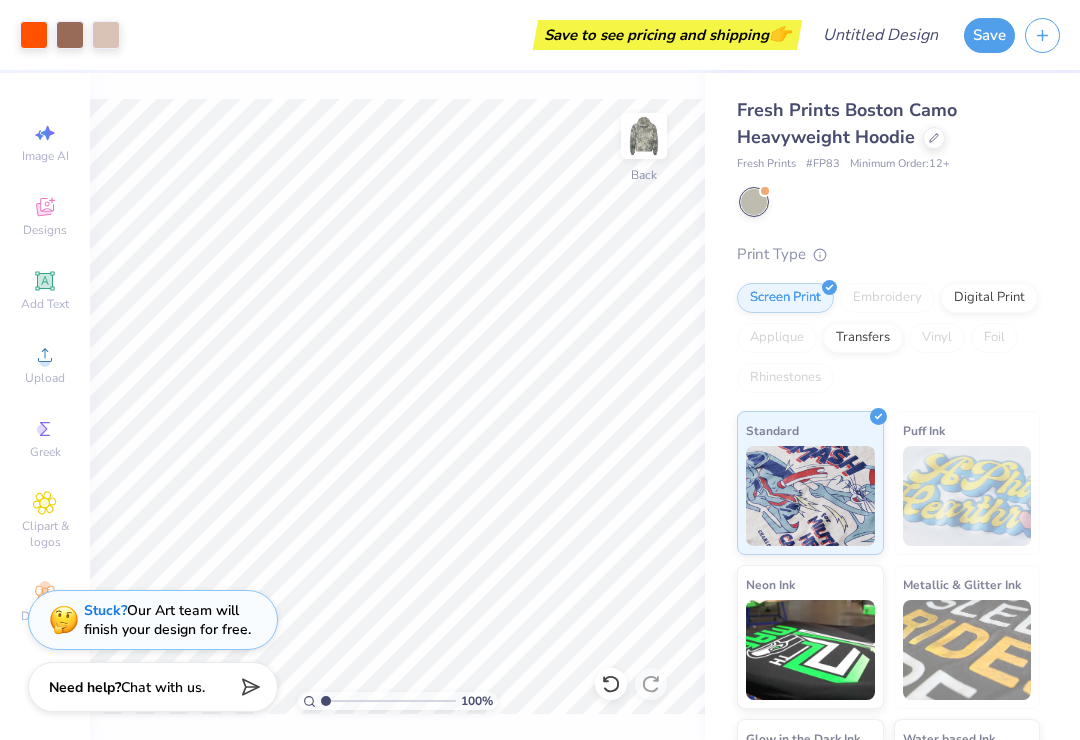 click 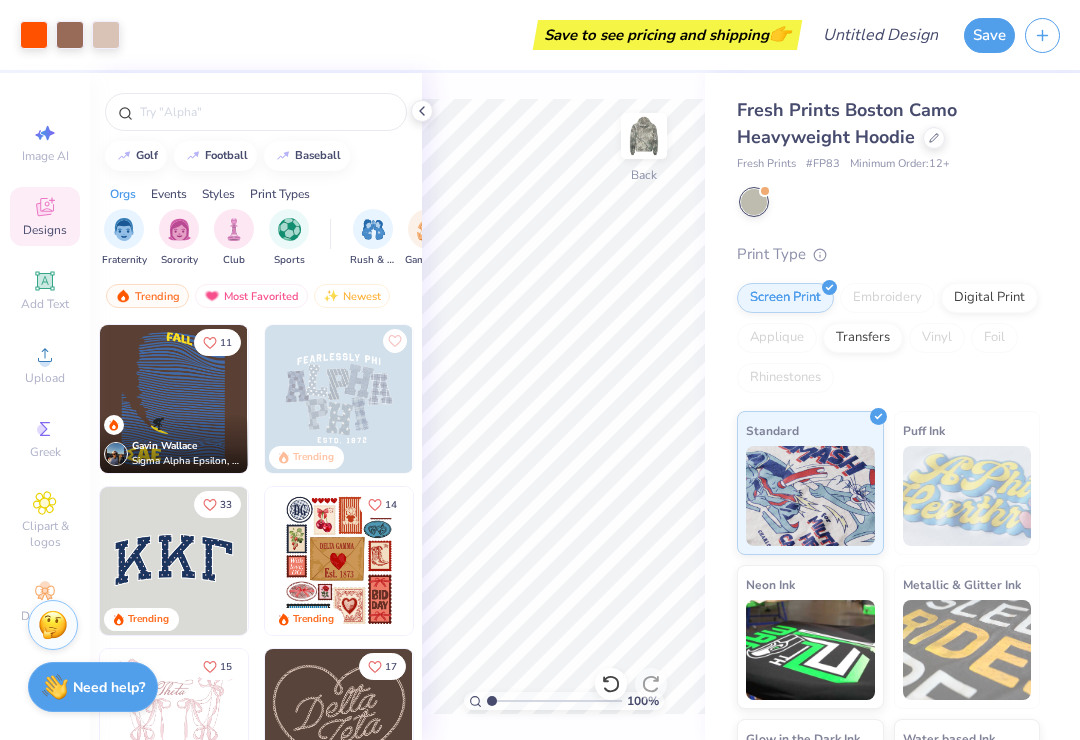 click at bounding box center [266, 112] 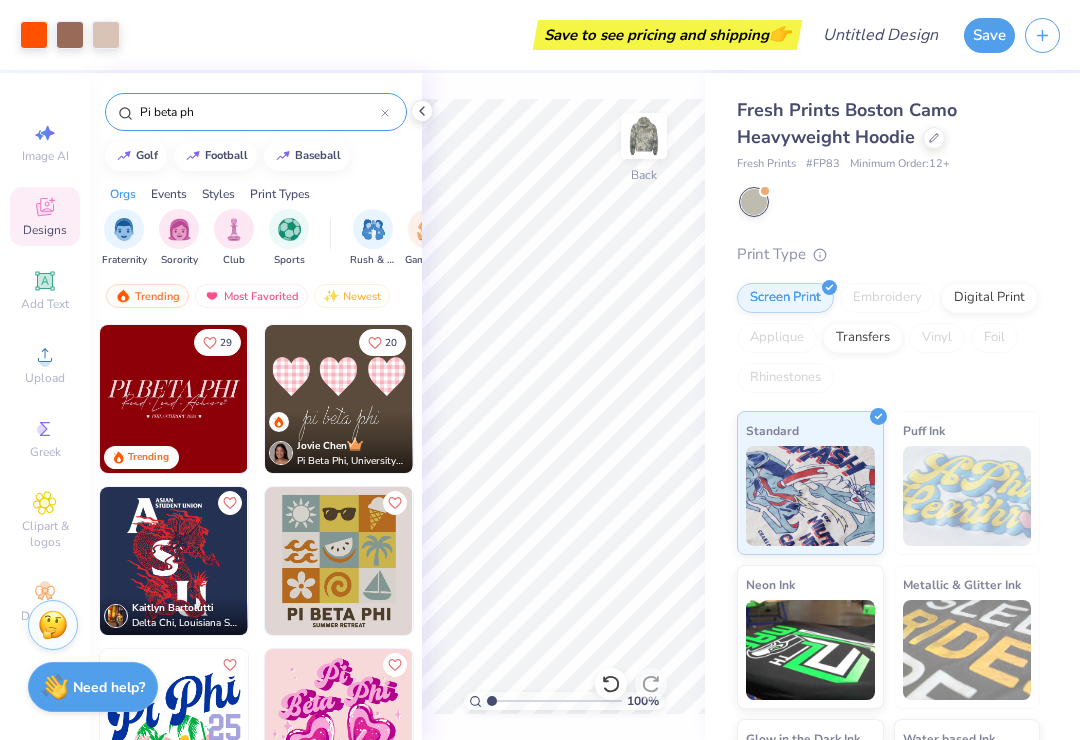 type on "Pi beta phi" 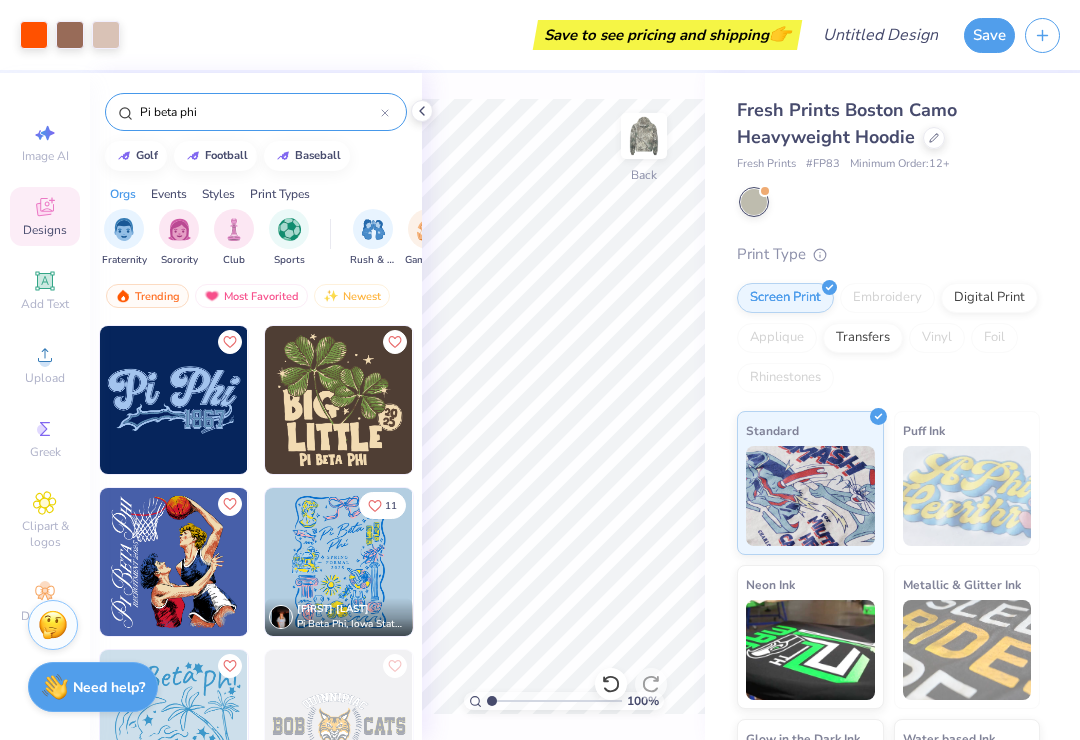 scroll, scrollTop: 4209, scrollLeft: 0, axis: vertical 